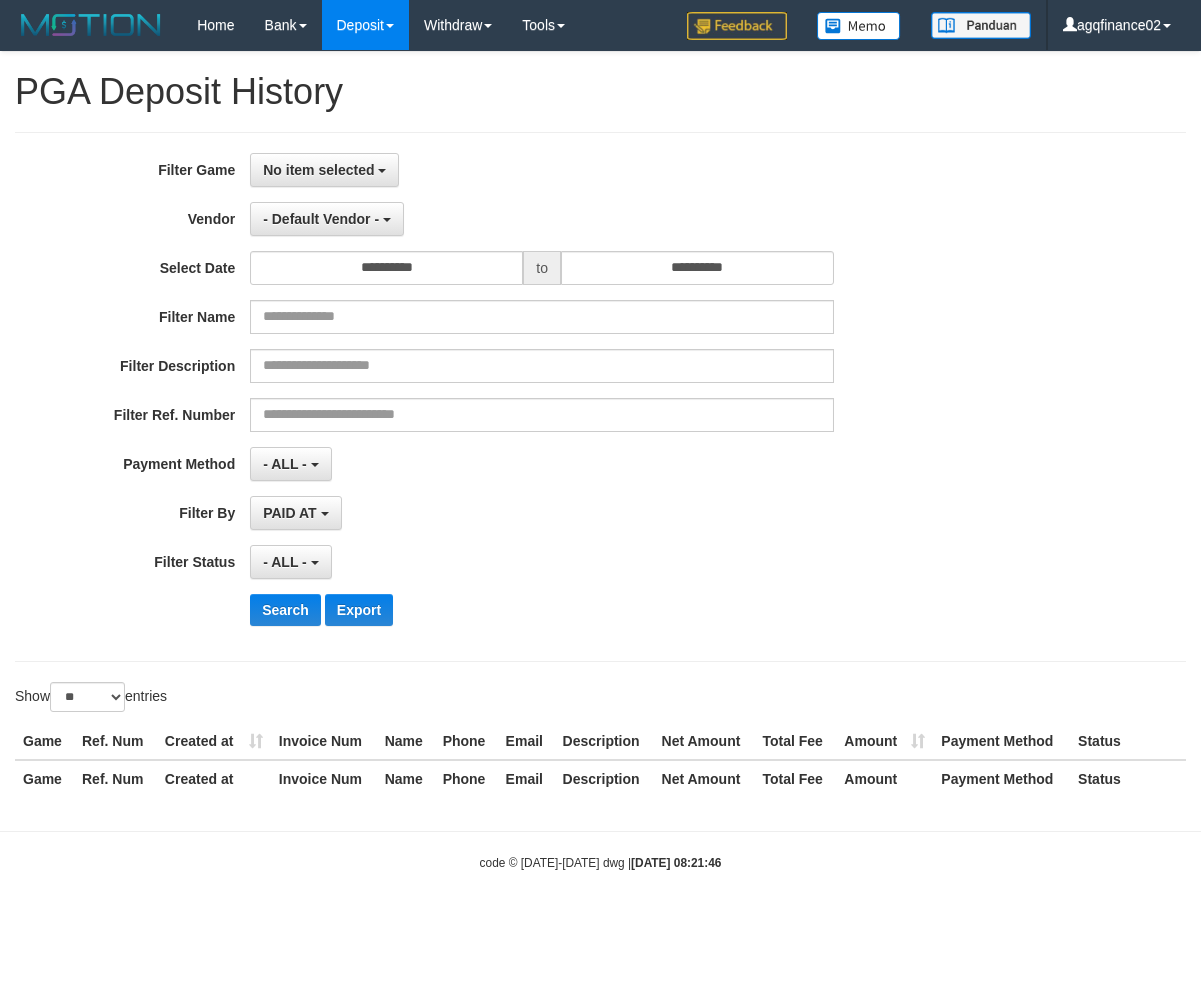 select on "**********" 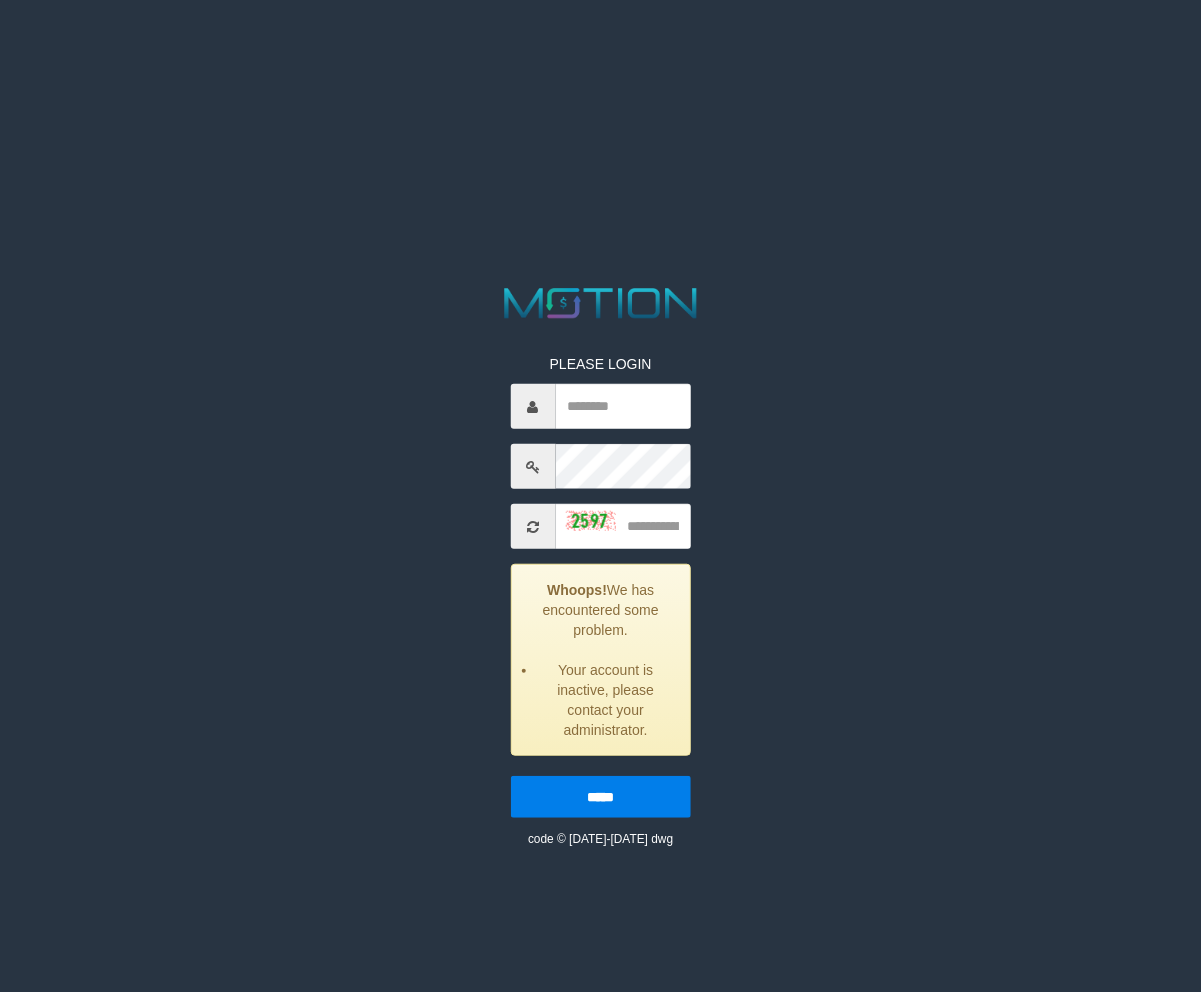 scroll, scrollTop: 0, scrollLeft: 0, axis: both 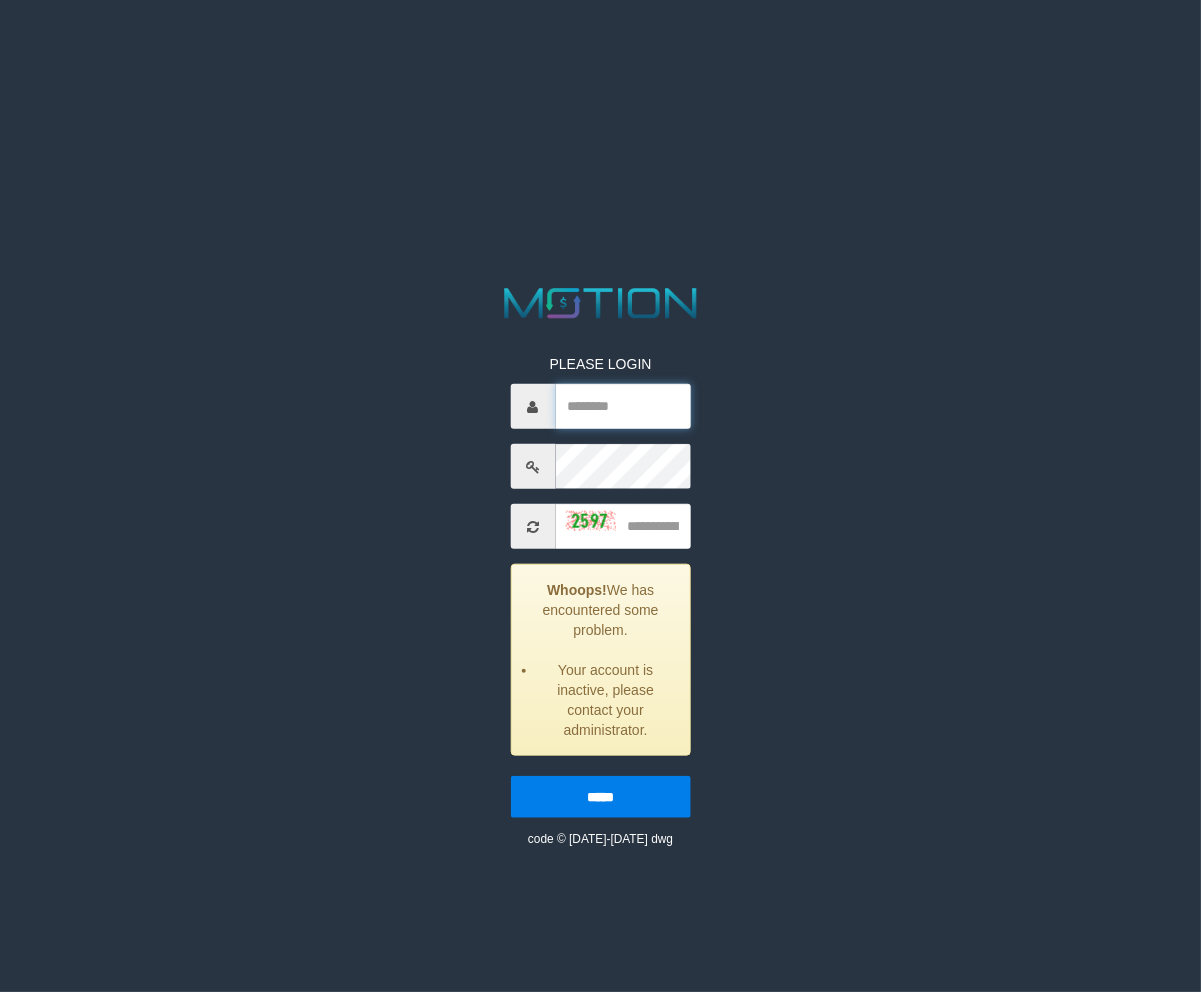 type on "**********" 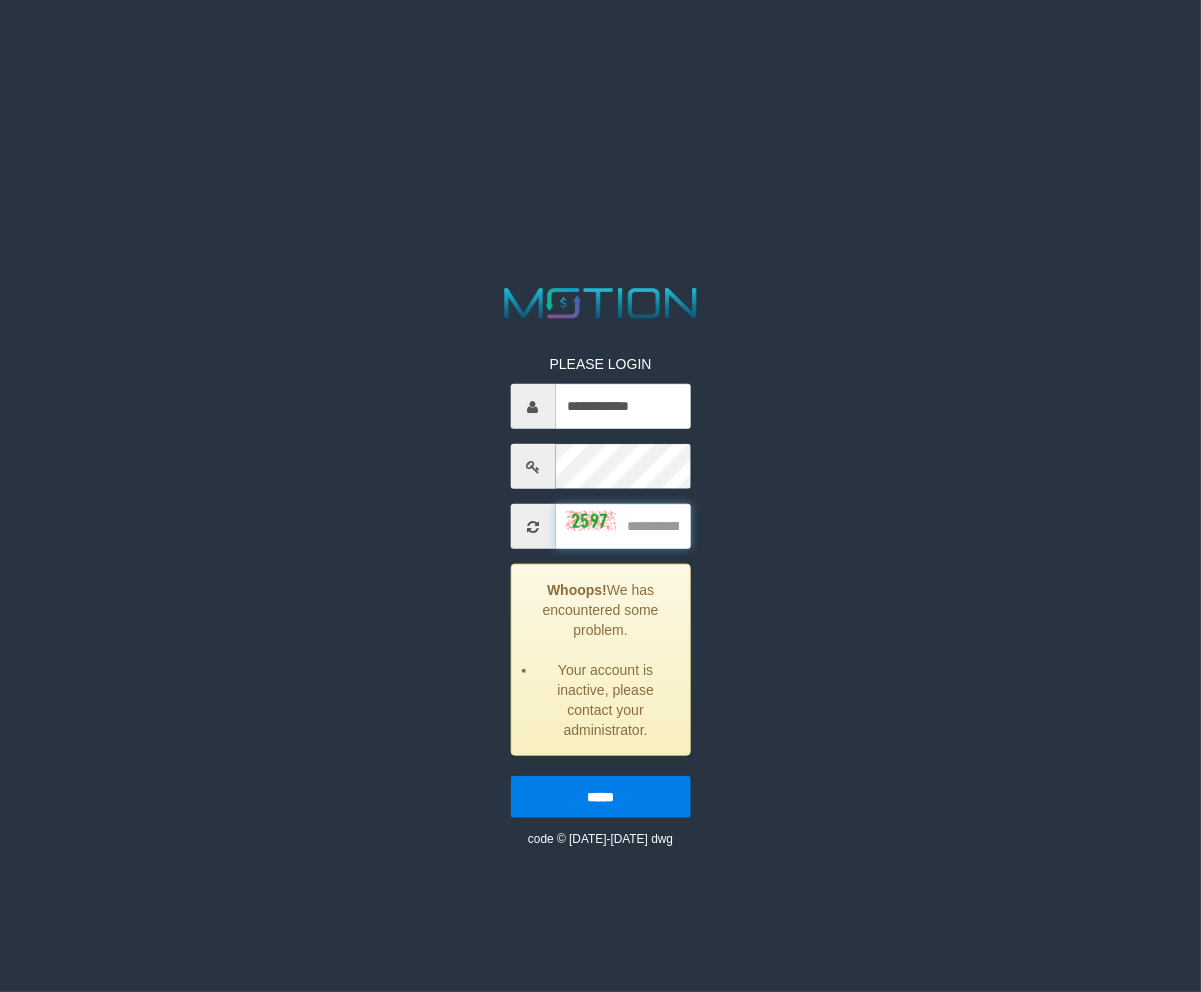 click at bounding box center (622, 526) 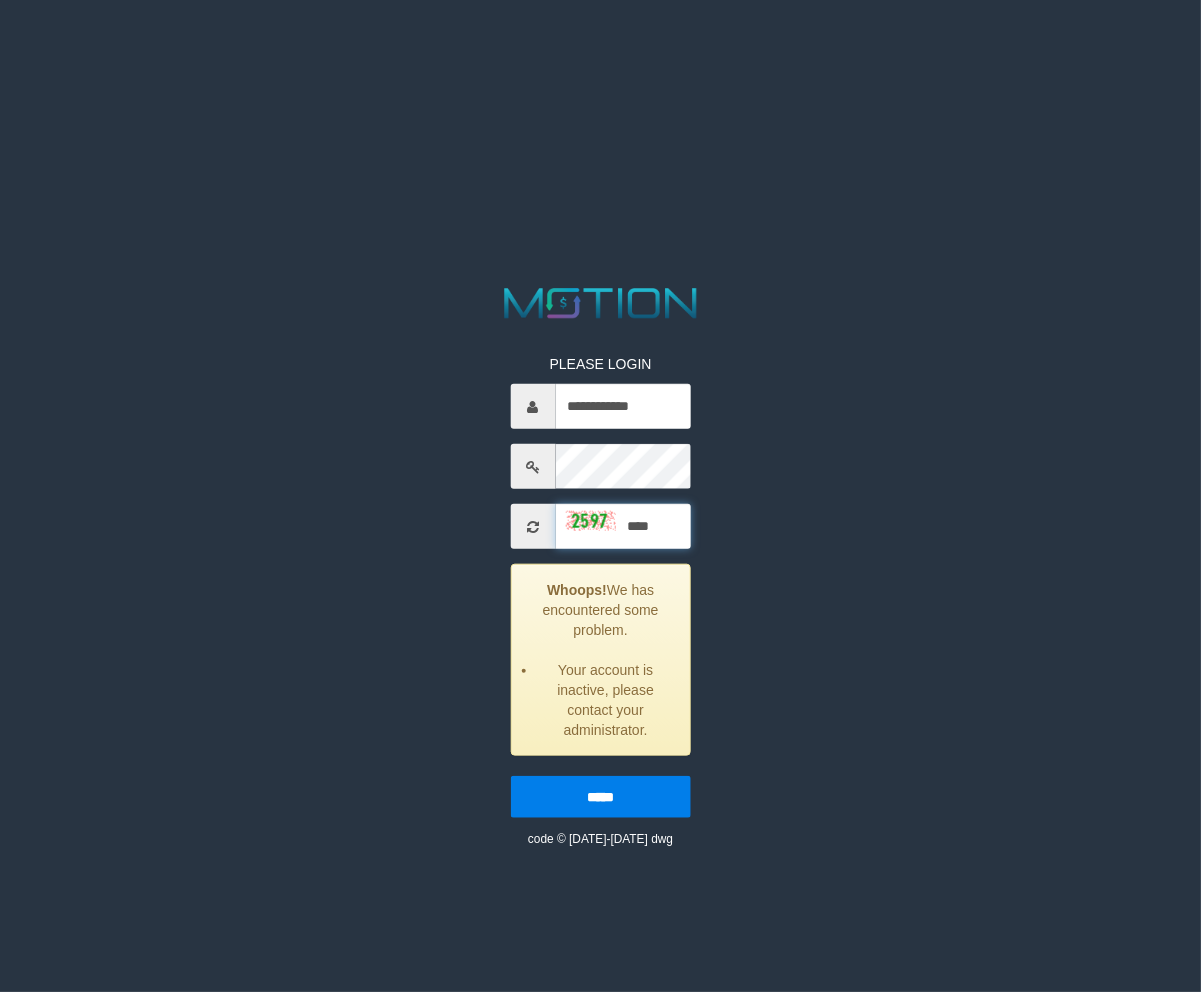 type on "****" 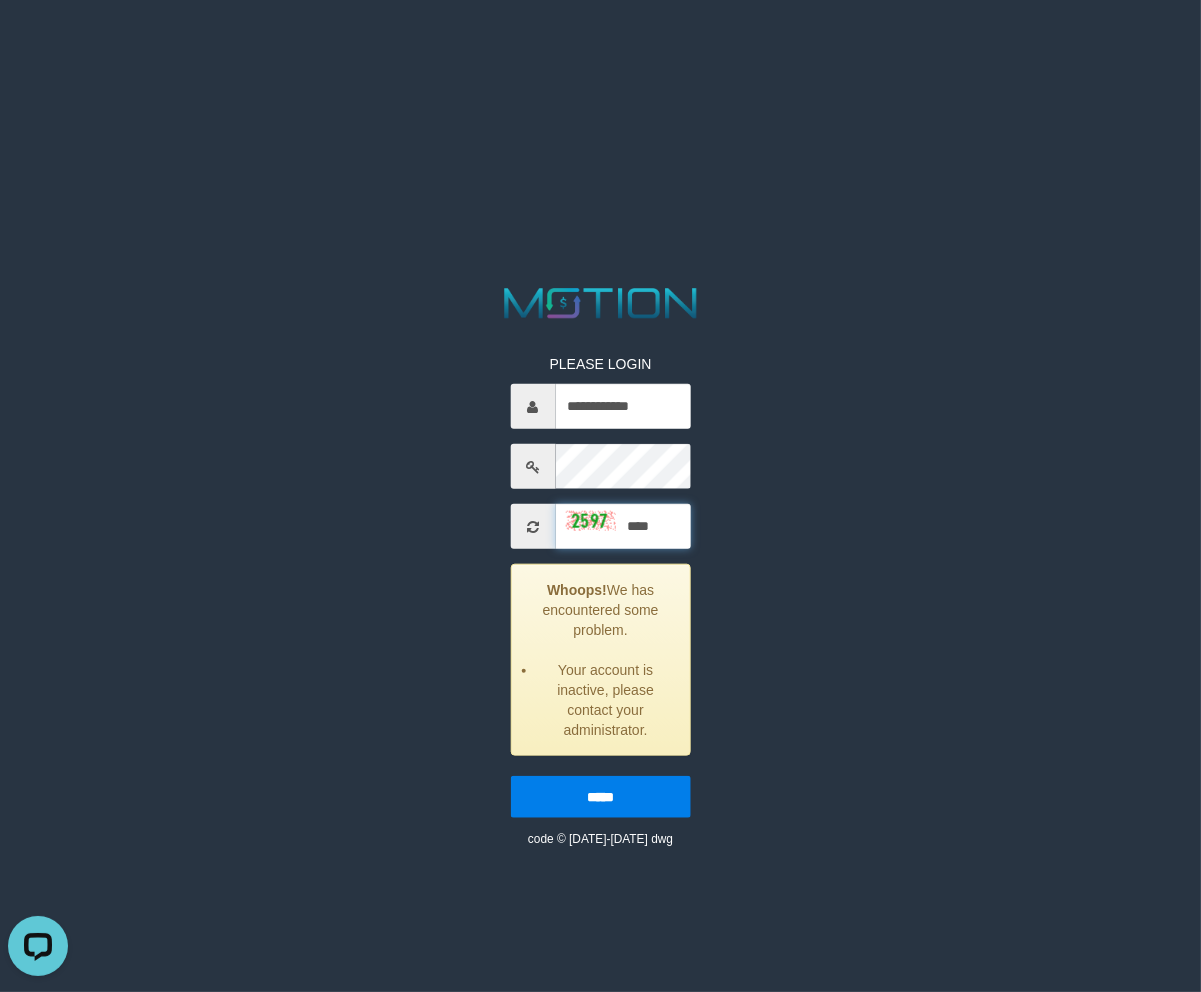 scroll, scrollTop: 0, scrollLeft: 0, axis: both 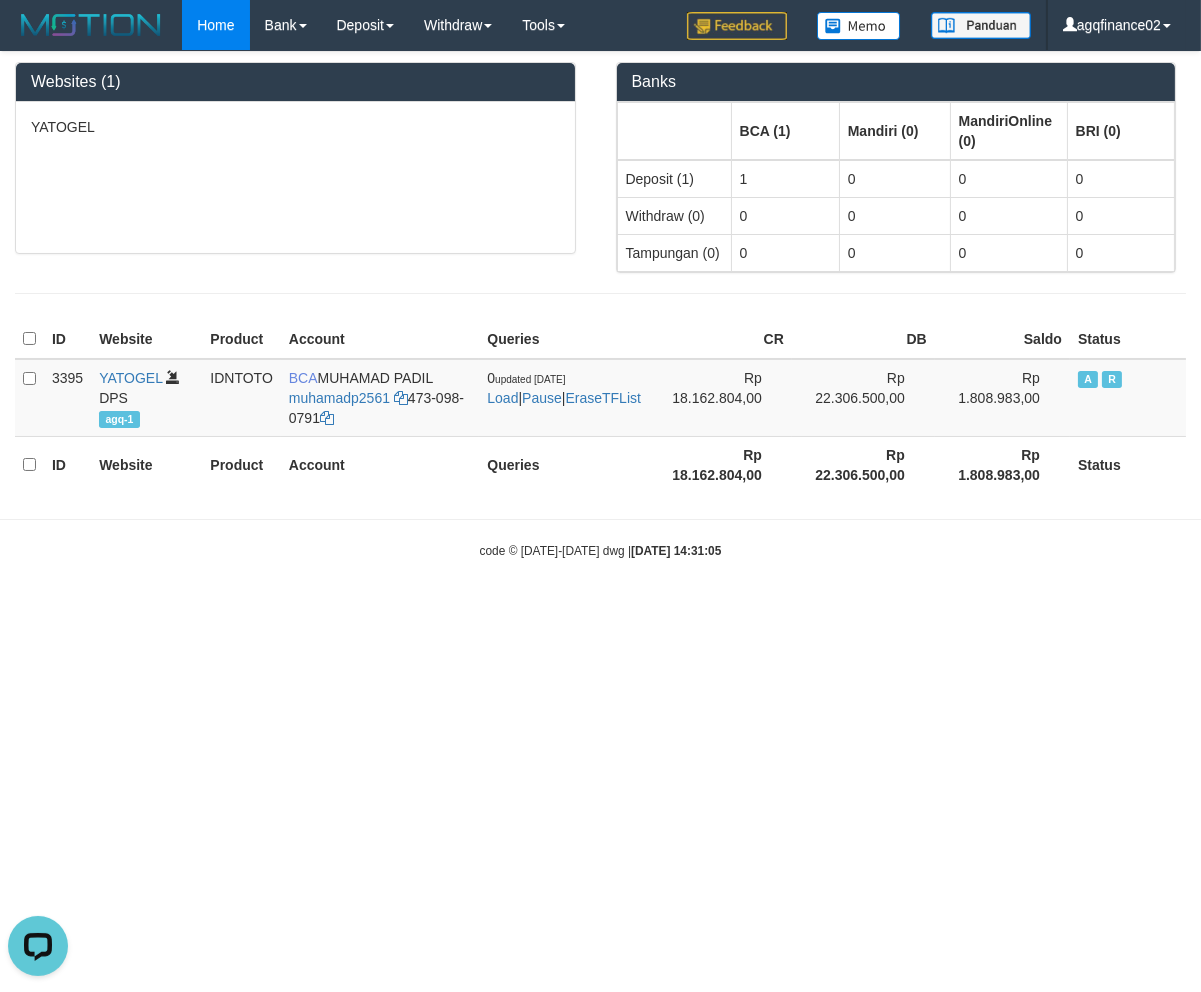 click on "Toggle navigation
Home
Bank
Account List
Load
By Website
Group
[ITOTO]													YATOGEL
By Load Group (DPS)
Group agq-1
Mutasi Bank
Search
Sync
Note Mutasi
Deposit
DPS Fetch" at bounding box center (600, 305) 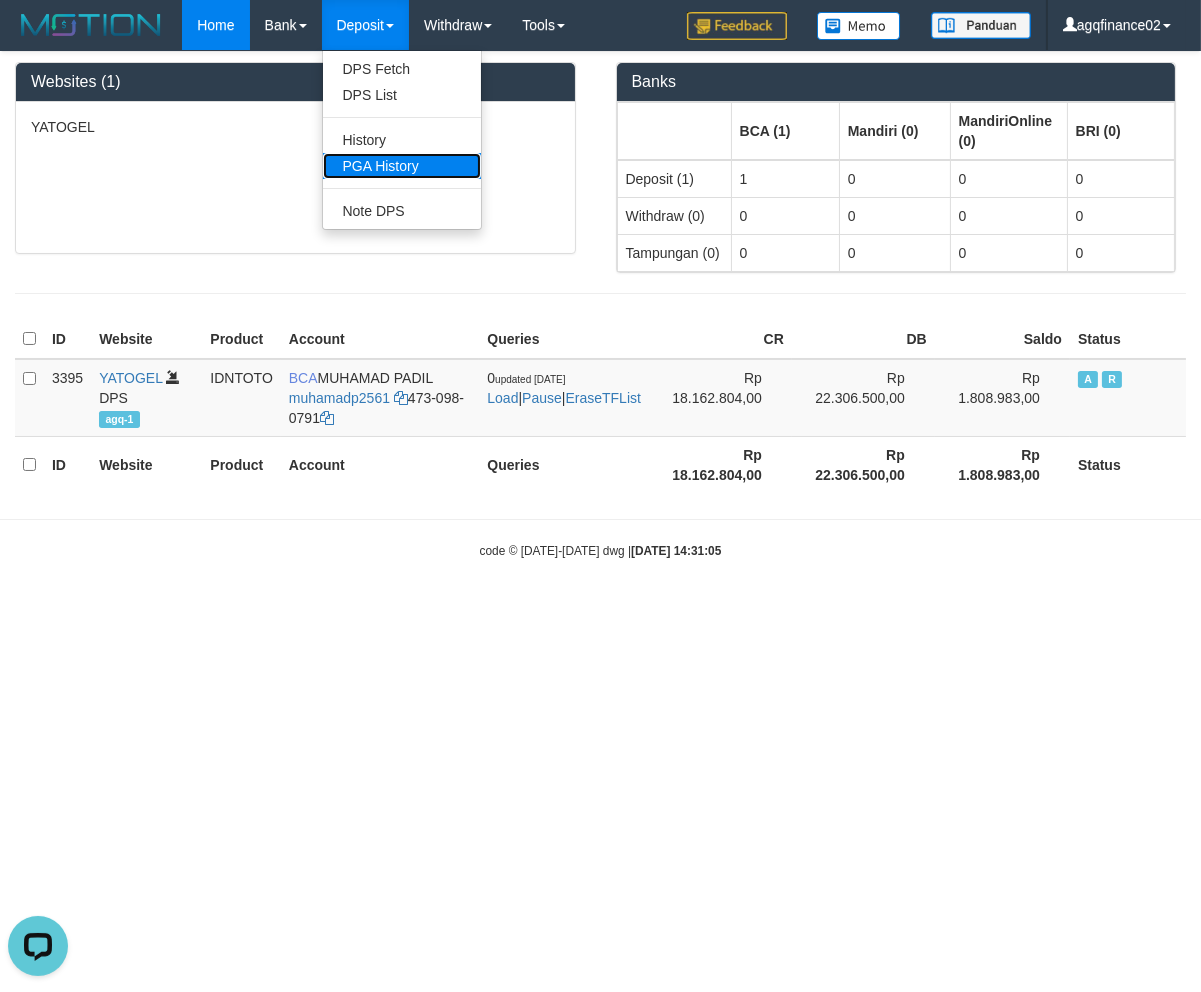 click on "PGA History" at bounding box center (402, 166) 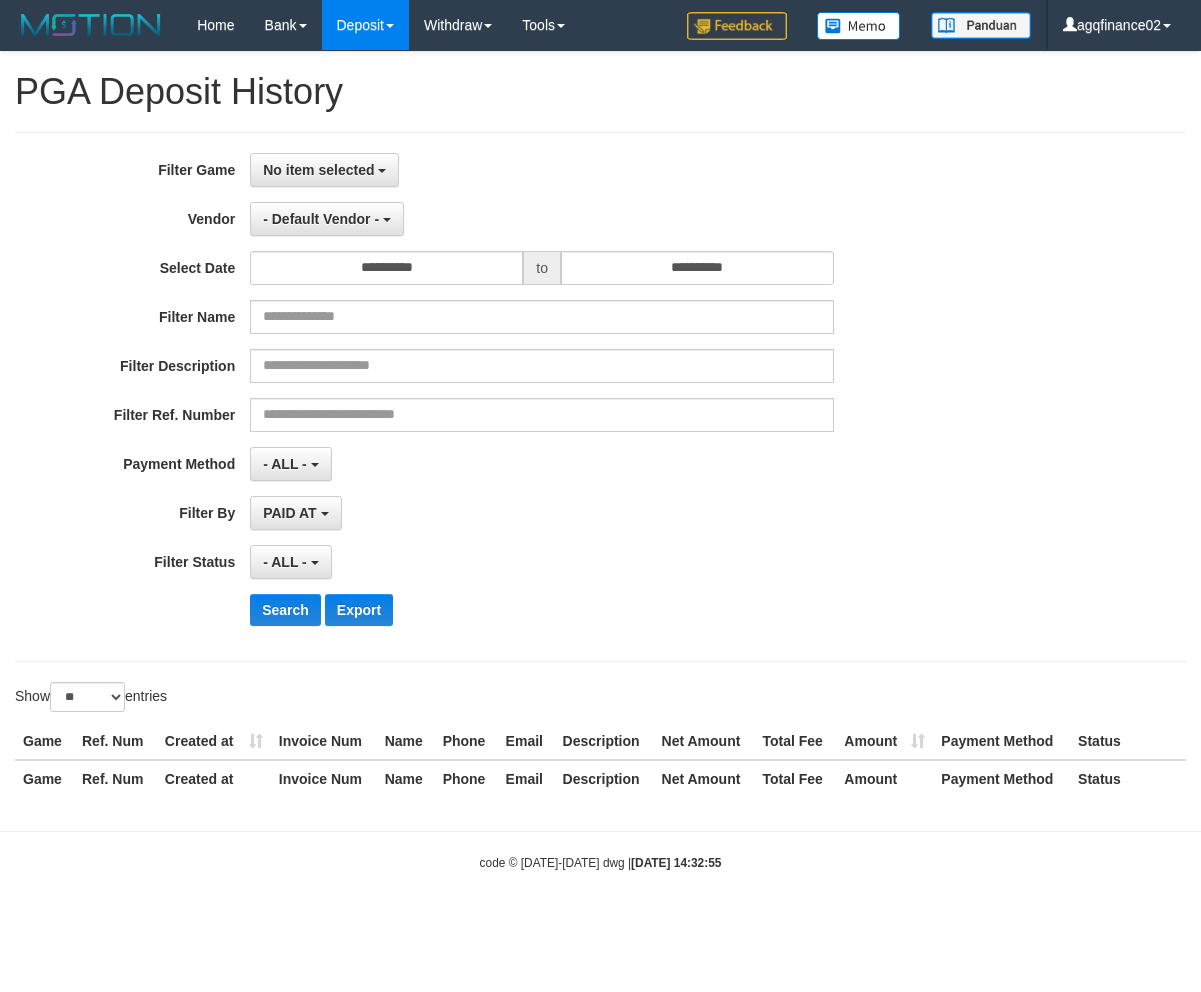 select 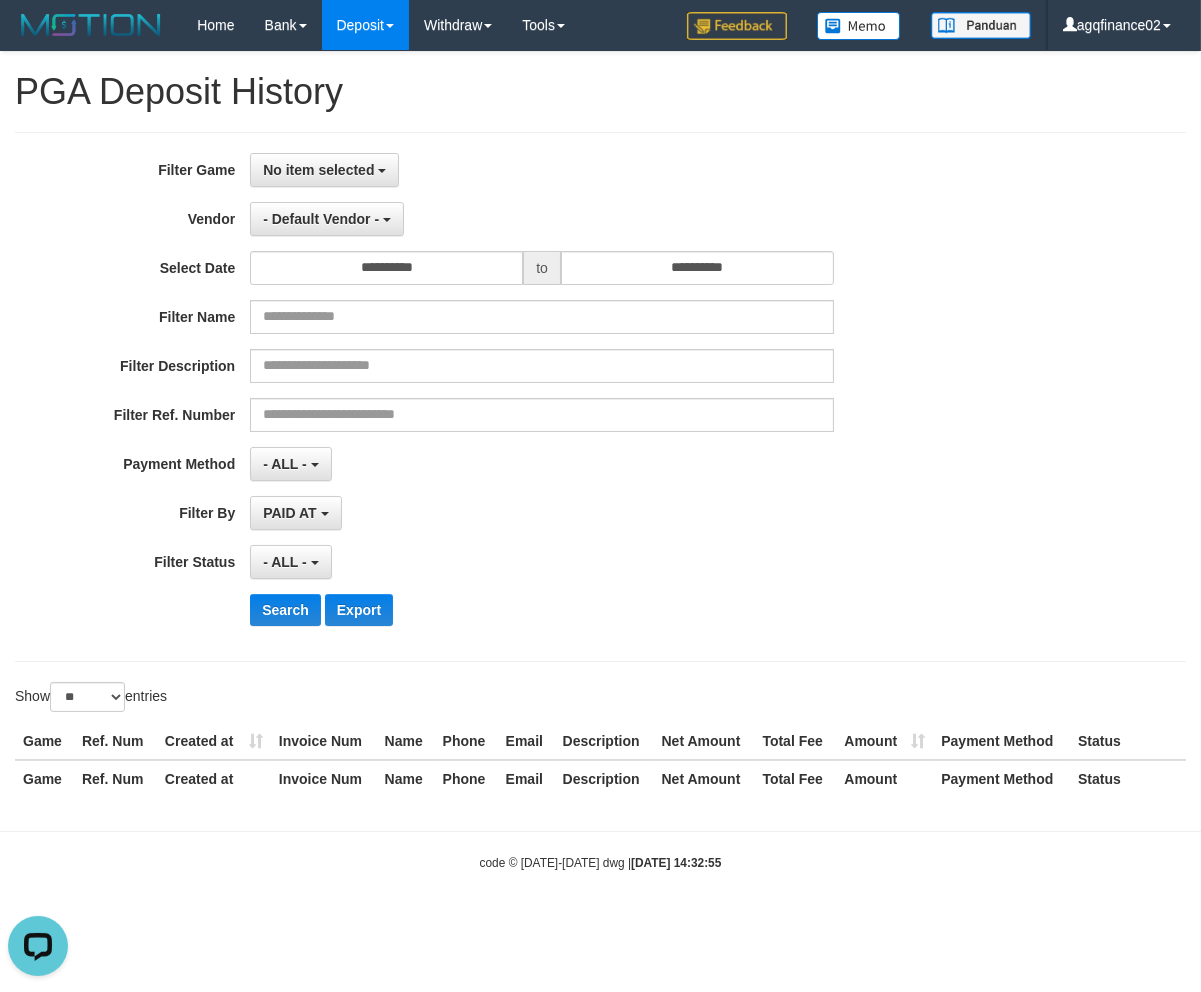 scroll, scrollTop: 0, scrollLeft: 0, axis: both 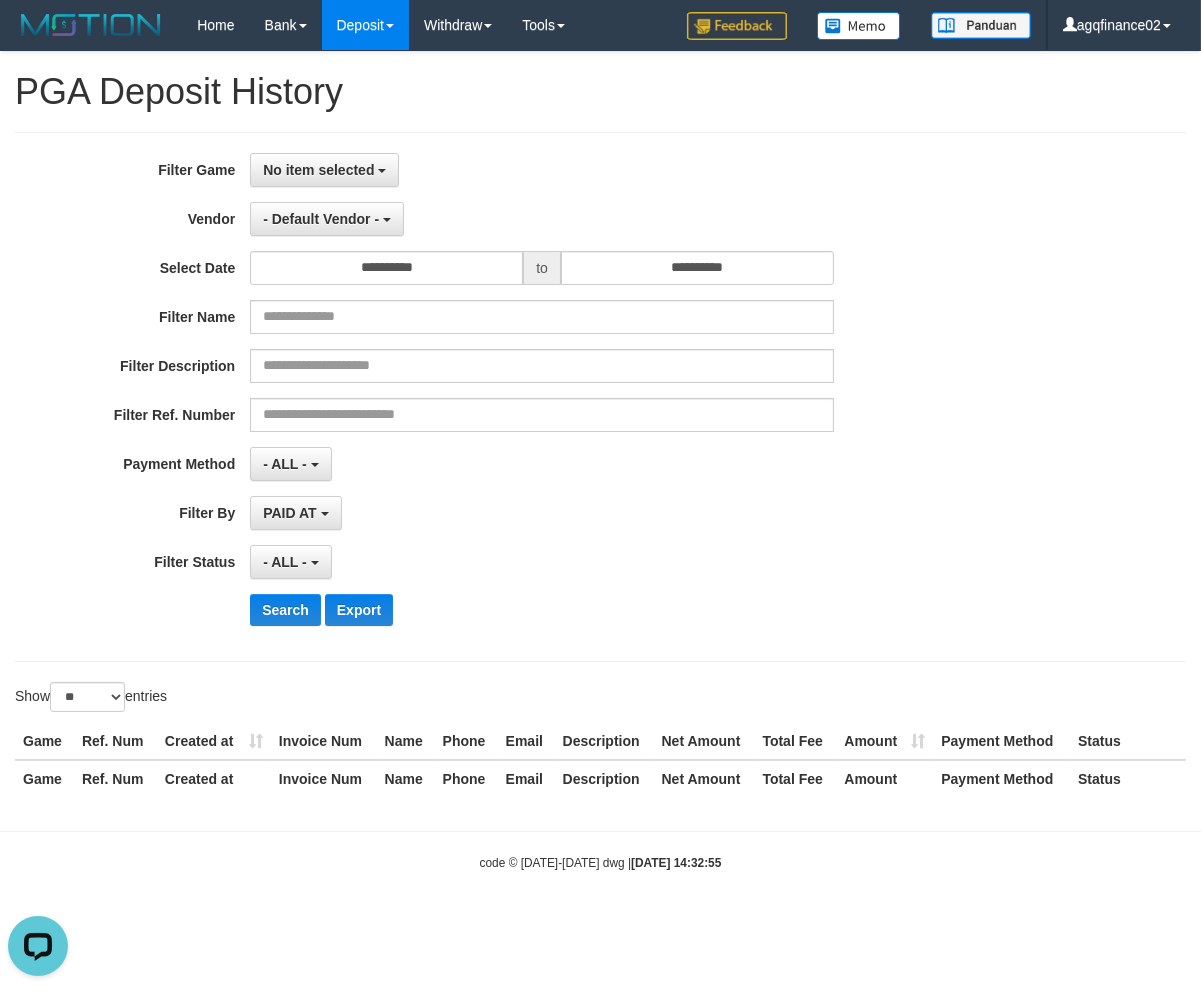 drag, startPoint x: 976, startPoint y: 508, endPoint x: 897, endPoint y: 464, distance: 90.426765 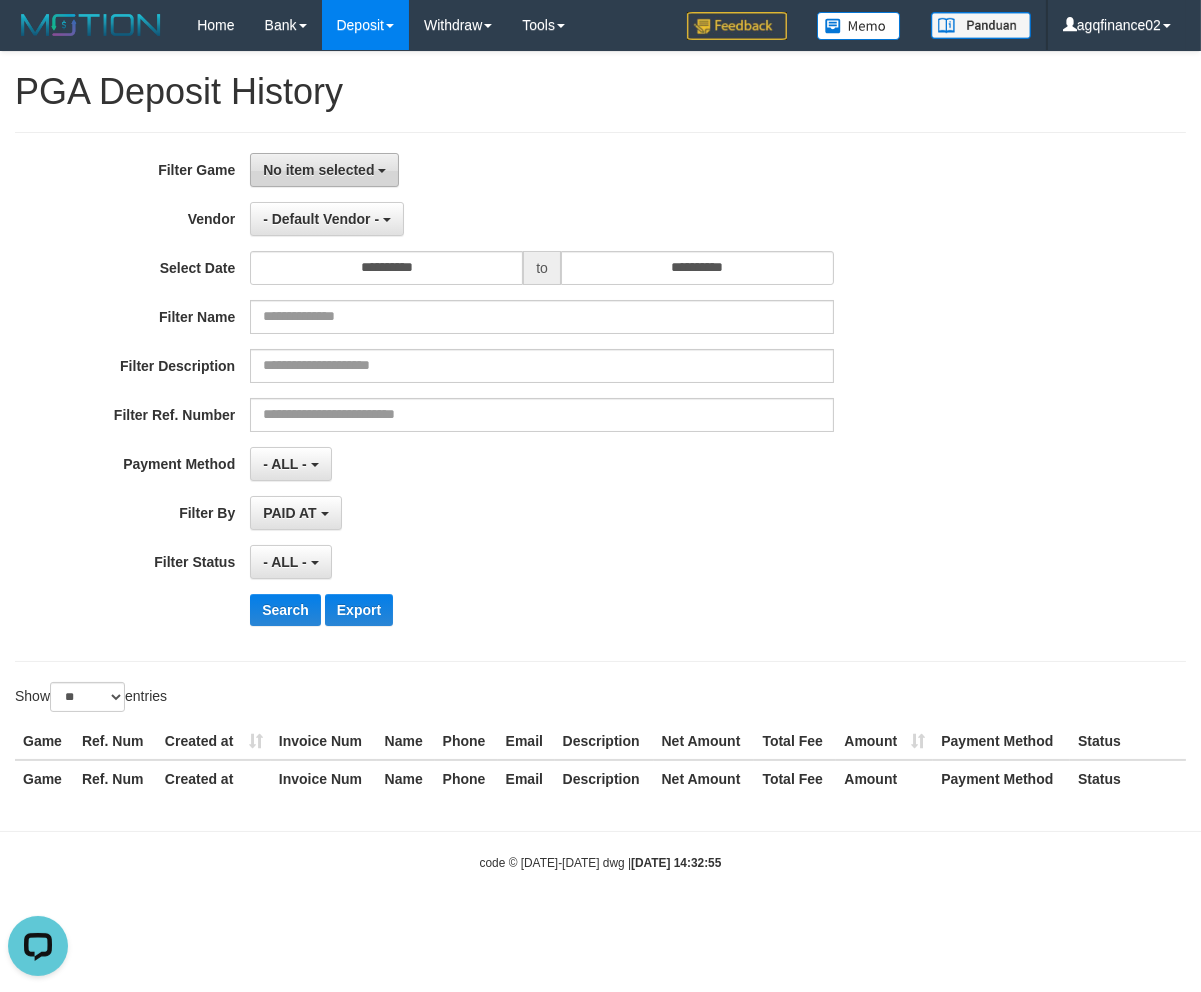click on "No item selected" at bounding box center [318, 170] 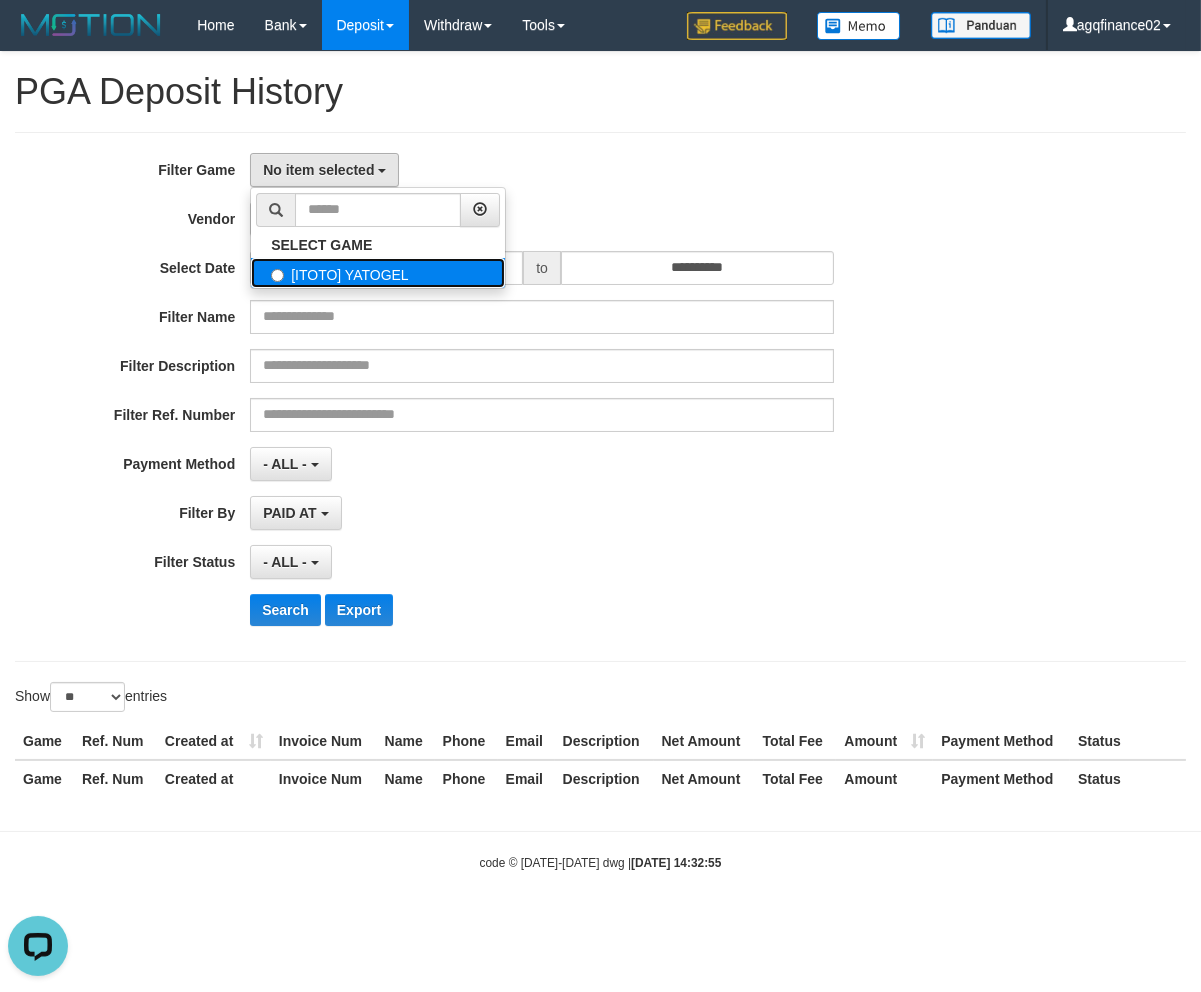click on "[ITOTO] YATOGEL" at bounding box center [378, 273] 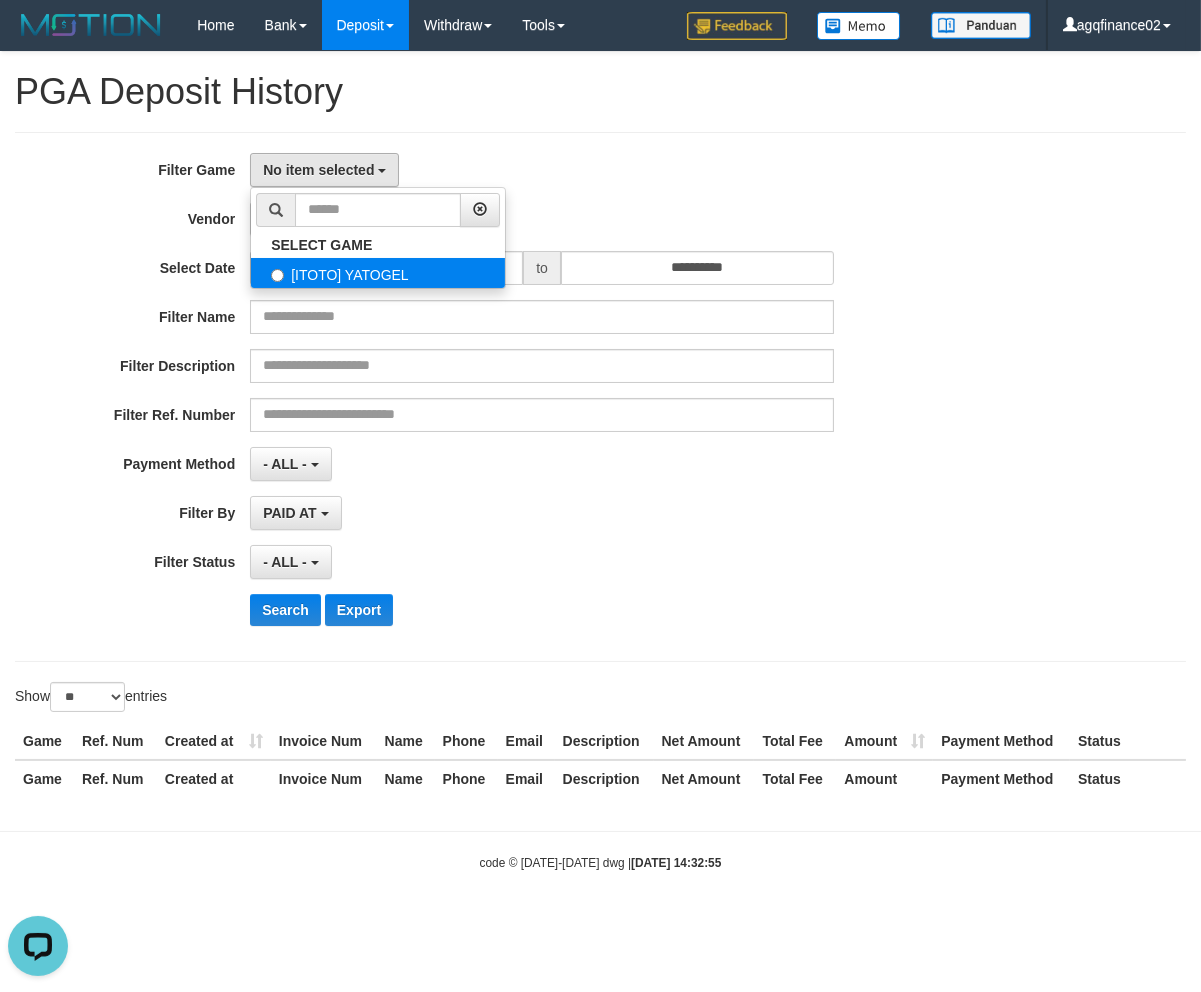 select on "***" 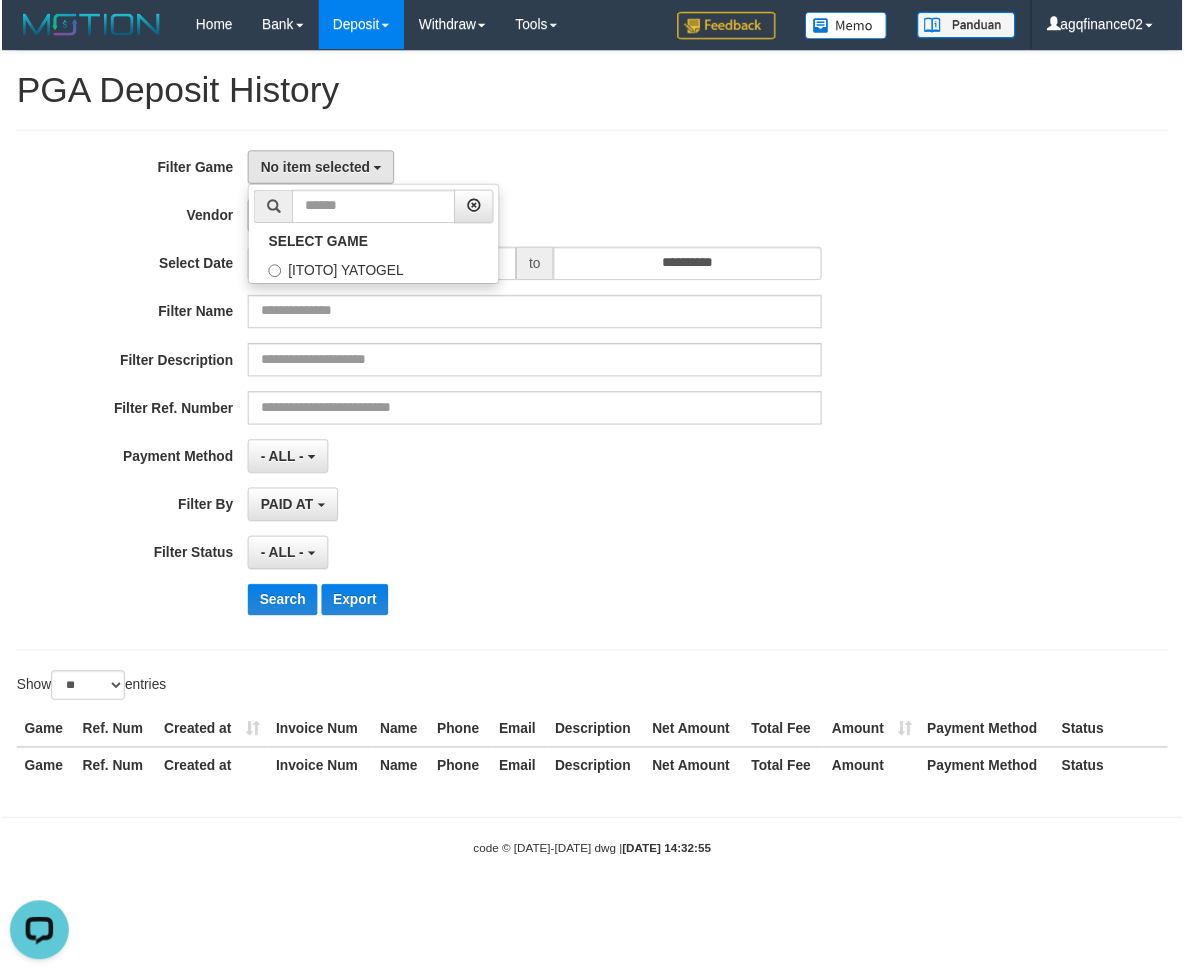 scroll, scrollTop: 17, scrollLeft: 0, axis: vertical 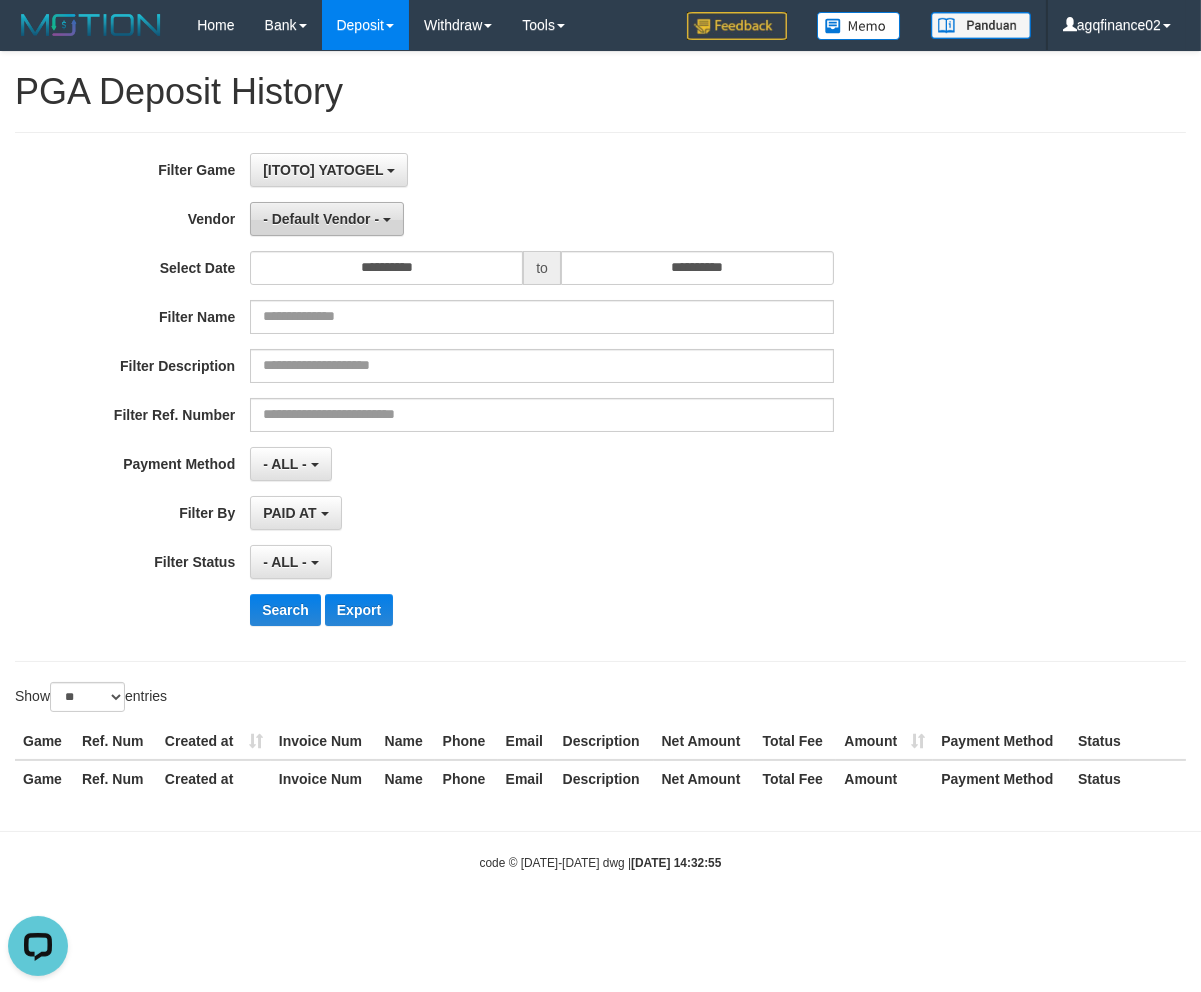 click on "- Default Vendor -" at bounding box center [327, 219] 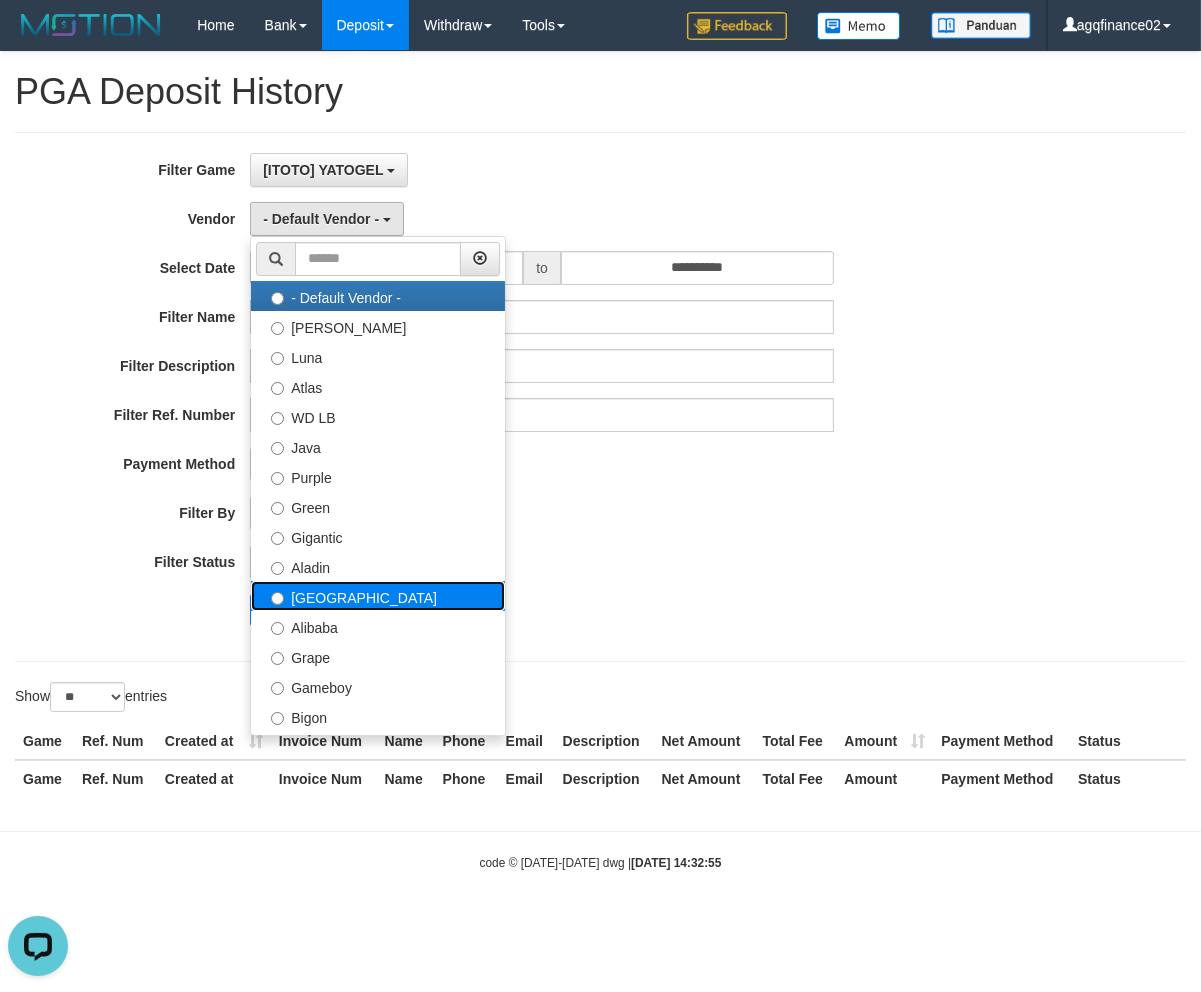 click on "[GEOGRAPHIC_DATA]" at bounding box center [378, 596] 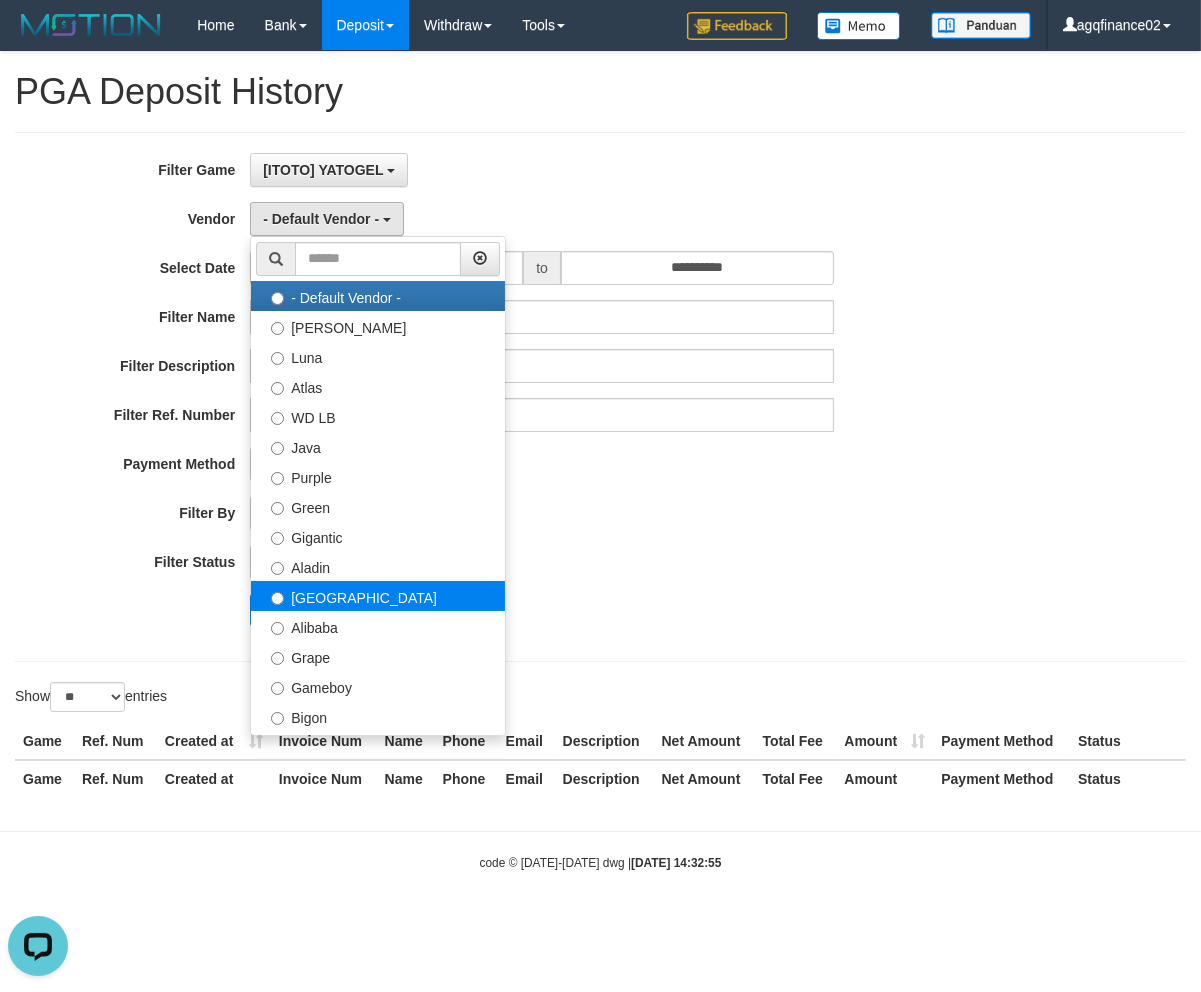 select on "**********" 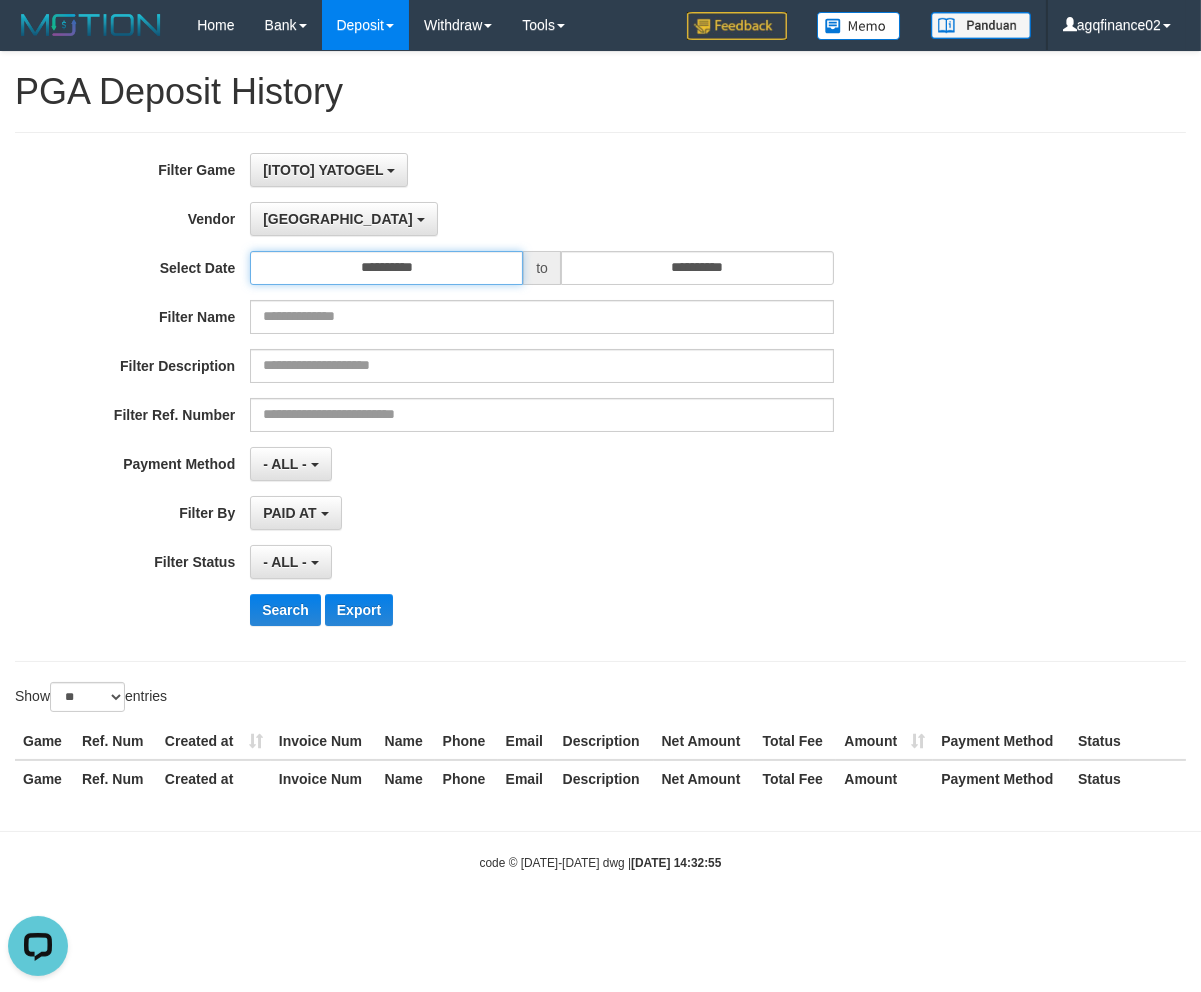 click on "**********" at bounding box center (386, 268) 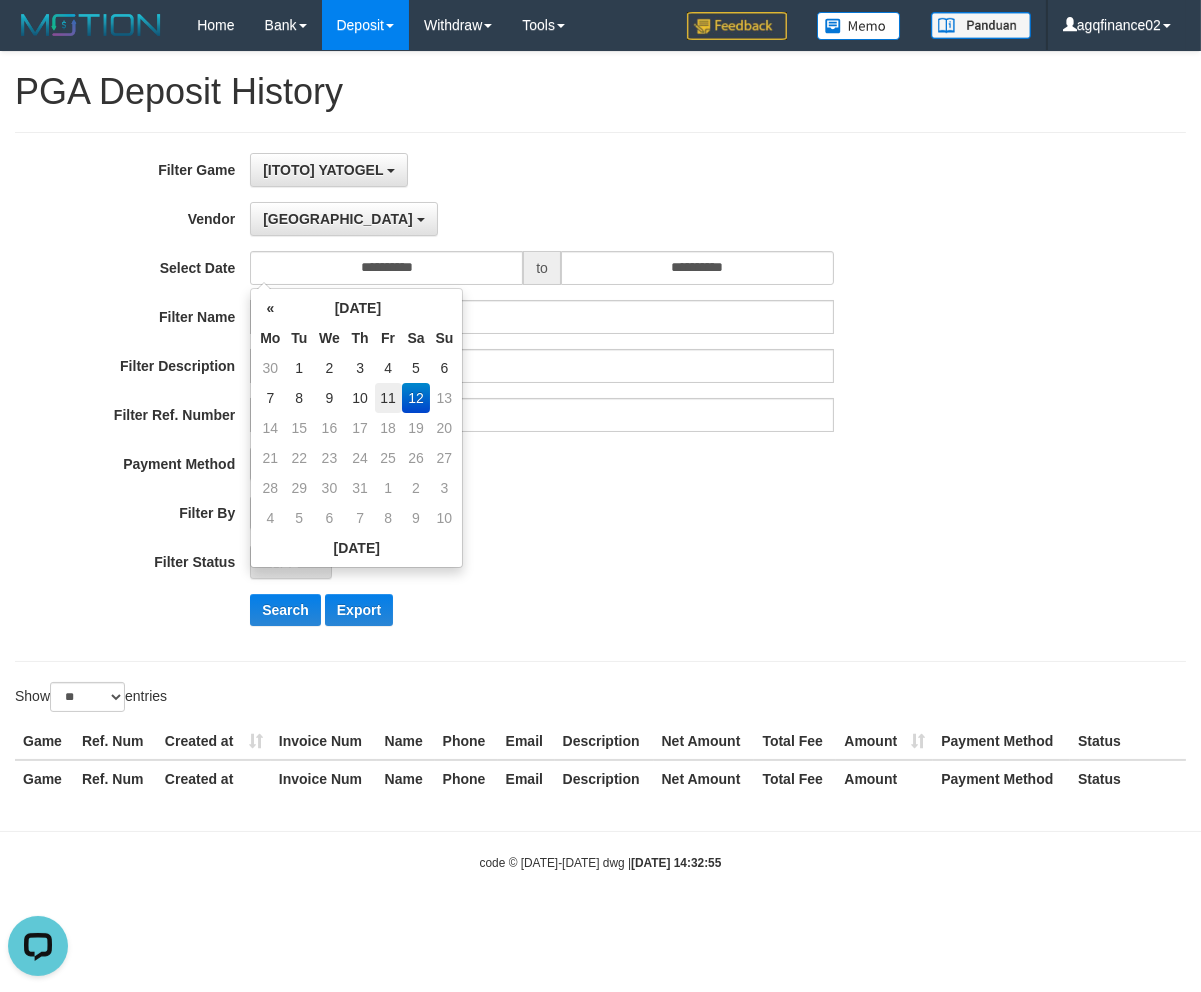 click on "11" at bounding box center [388, 398] 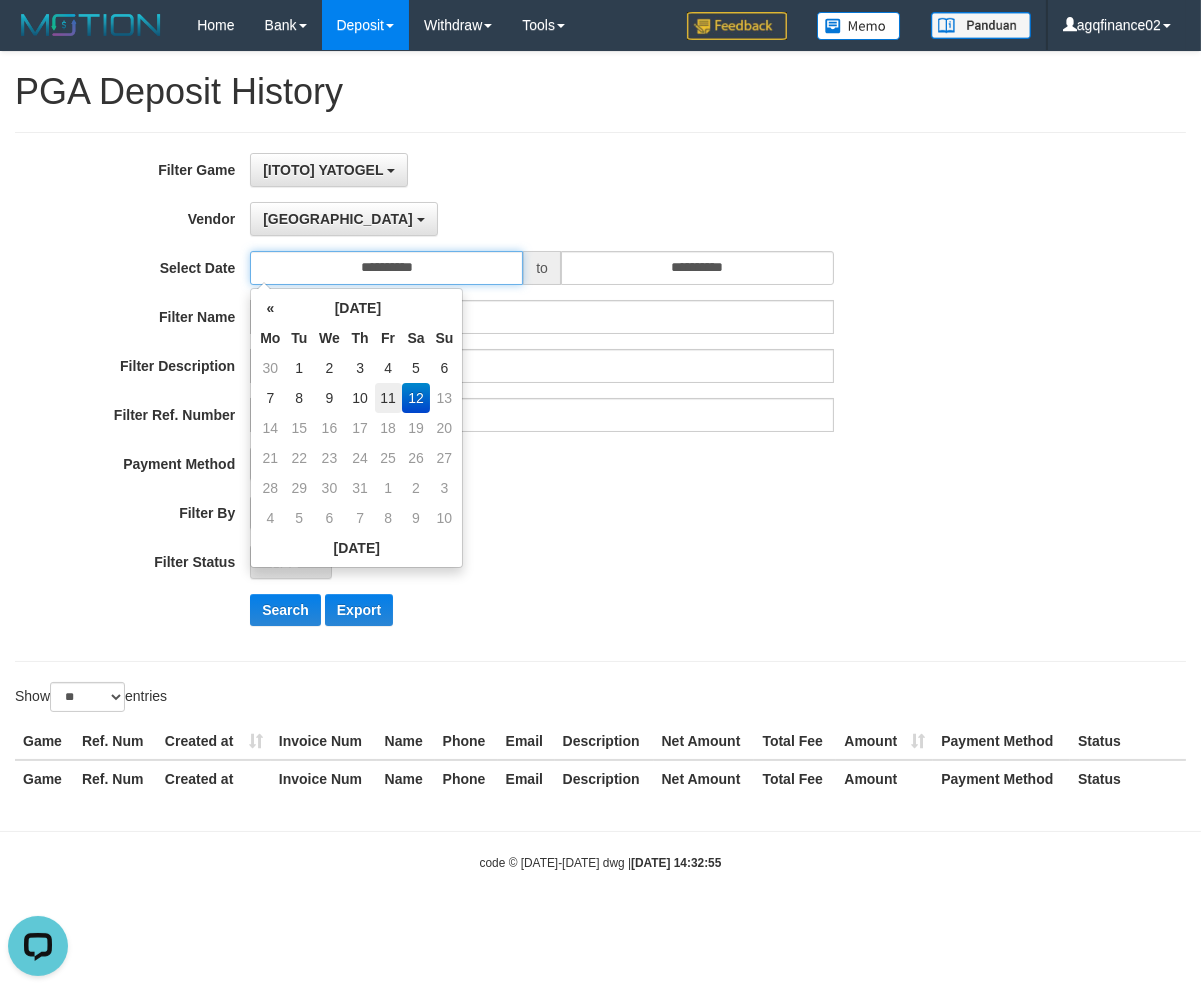 type on "**********" 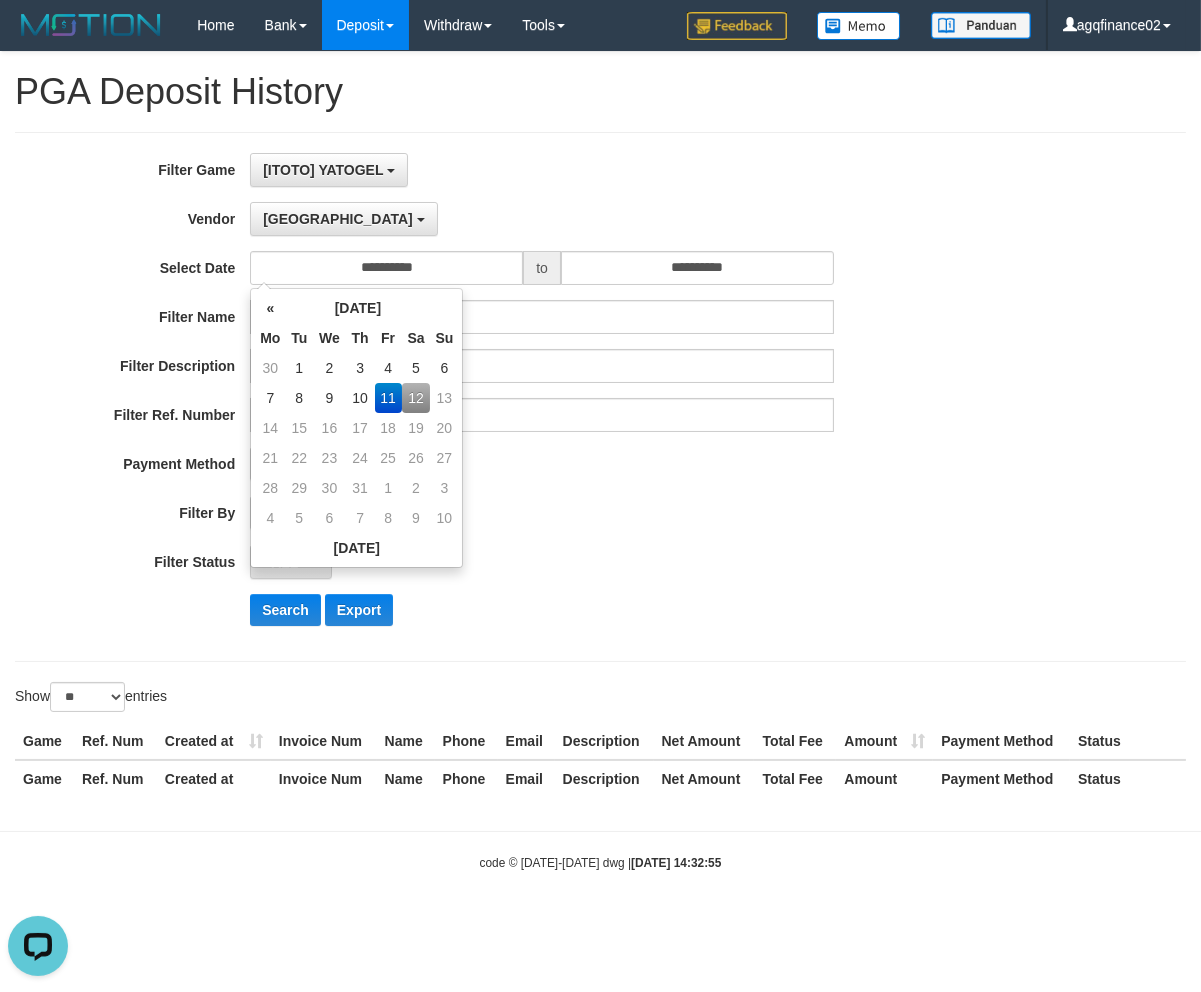 drag, startPoint x: 661, startPoint y: 250, endPoint x: 661, endPoint y: 278, distance: 28 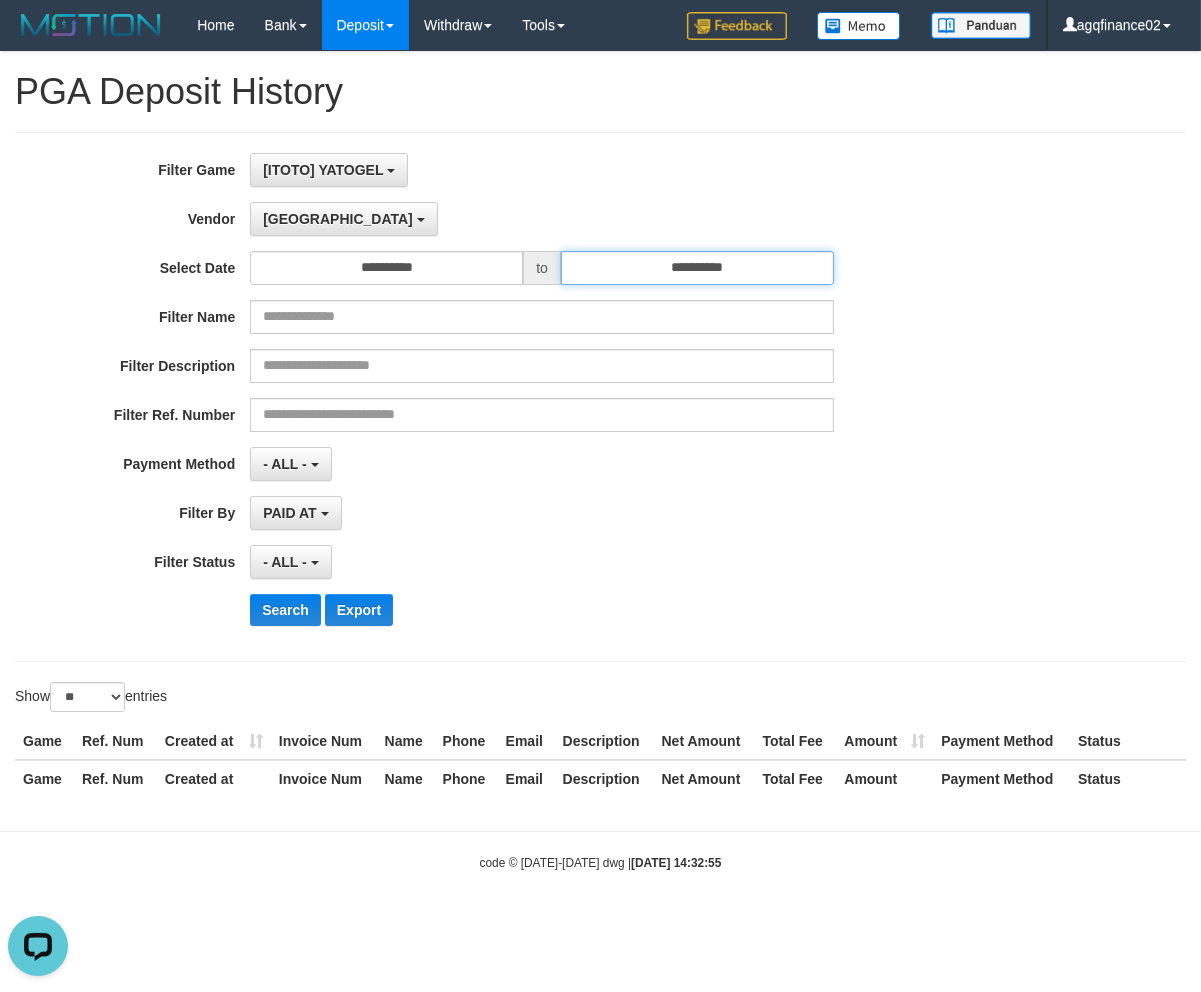 click on "**********" at bounding box center (697, 268) 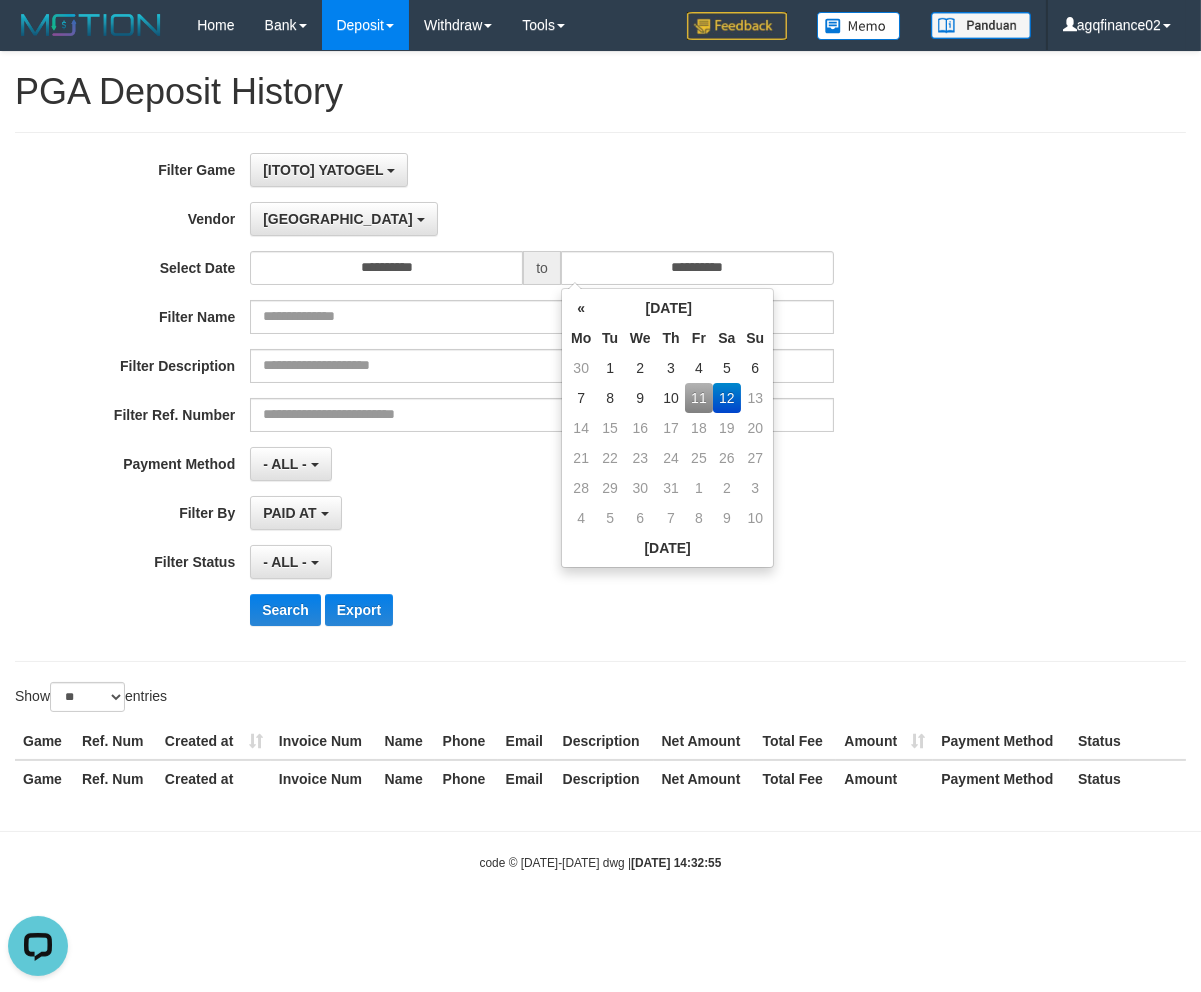click on "11" at bounding box center [698, 398] 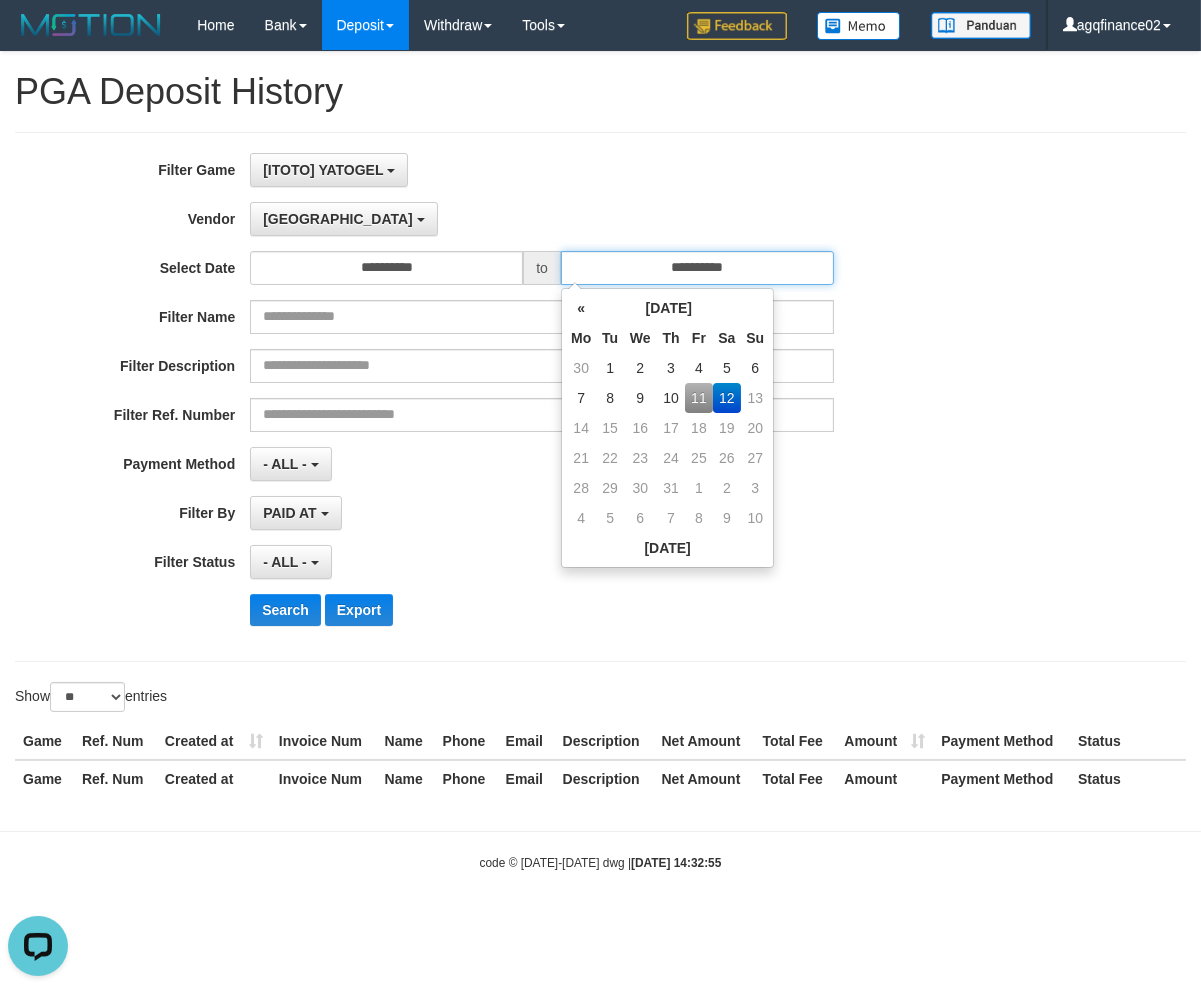 type on "**********" 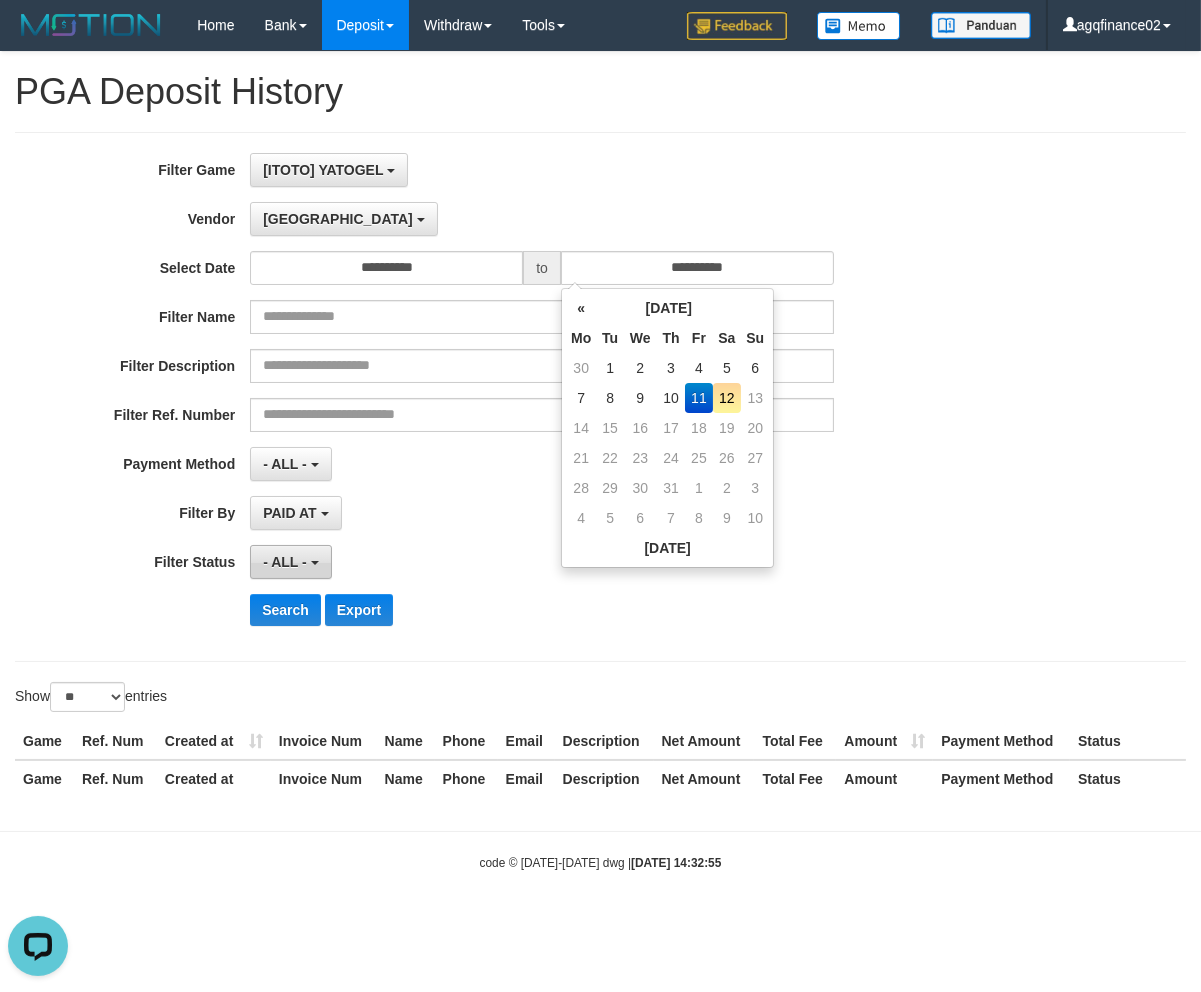 click on "- ALL -" at bounding box center (290, 562) 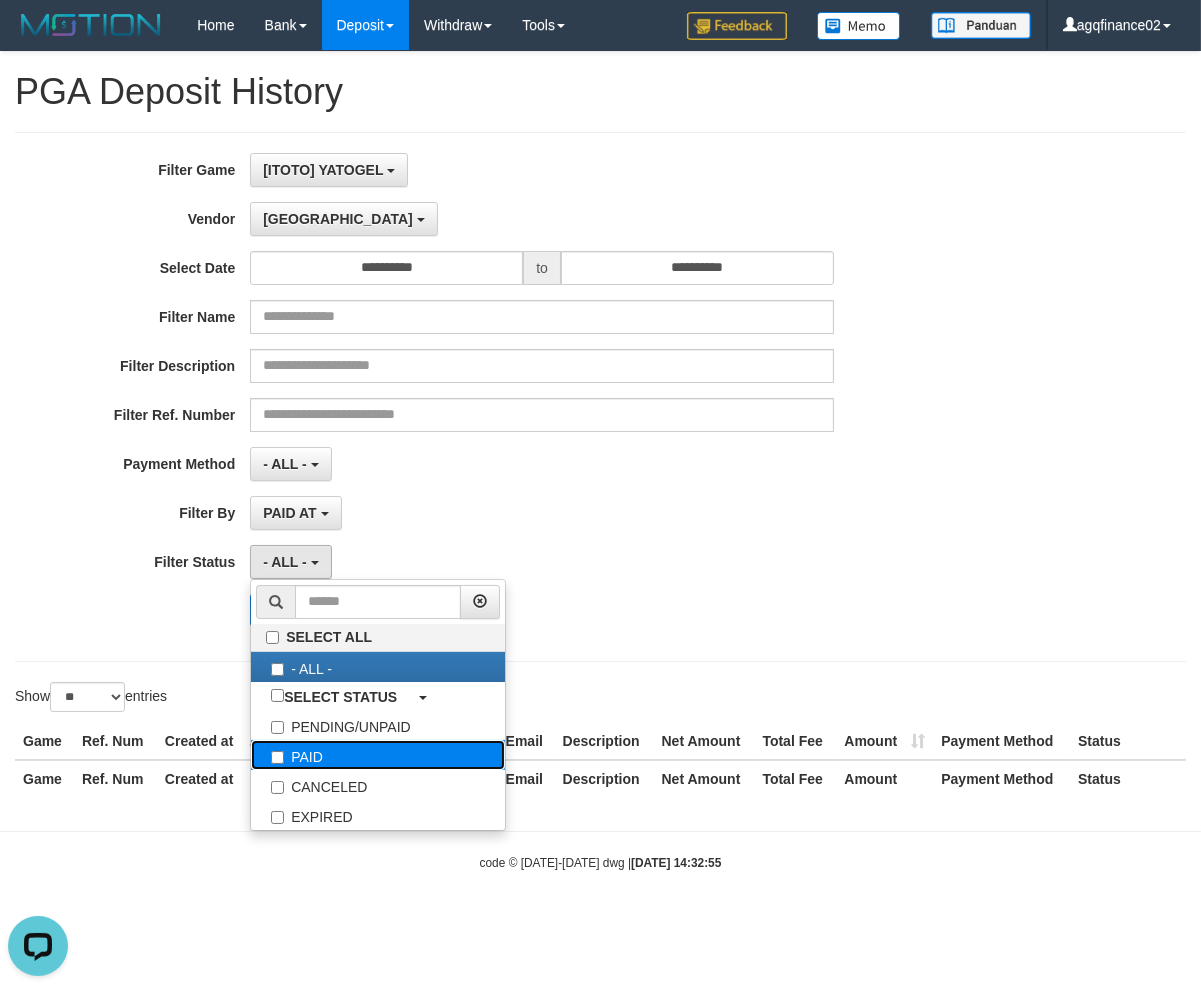 click on "PAID" at bounding box center (378, 755) 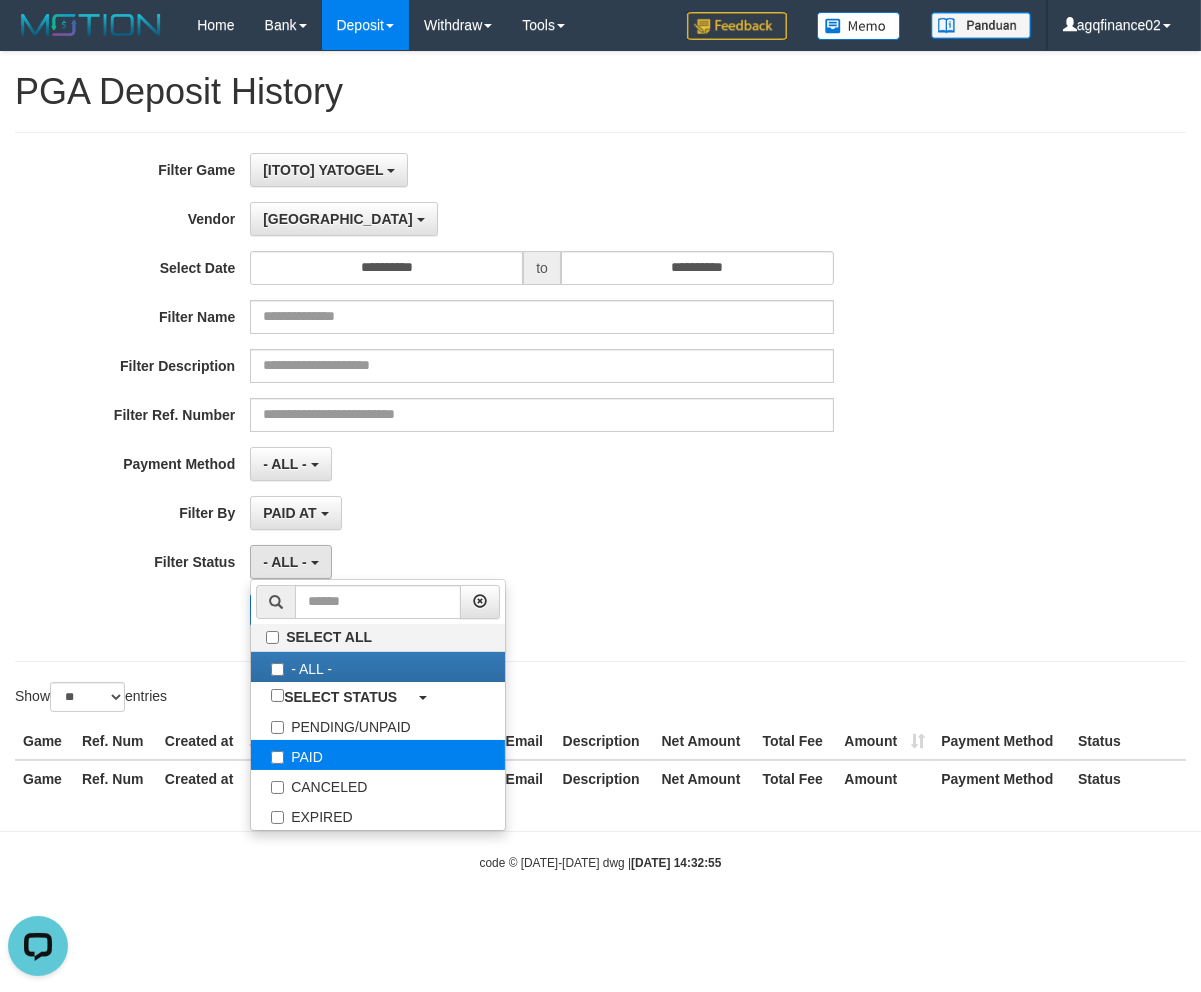 select on "*" 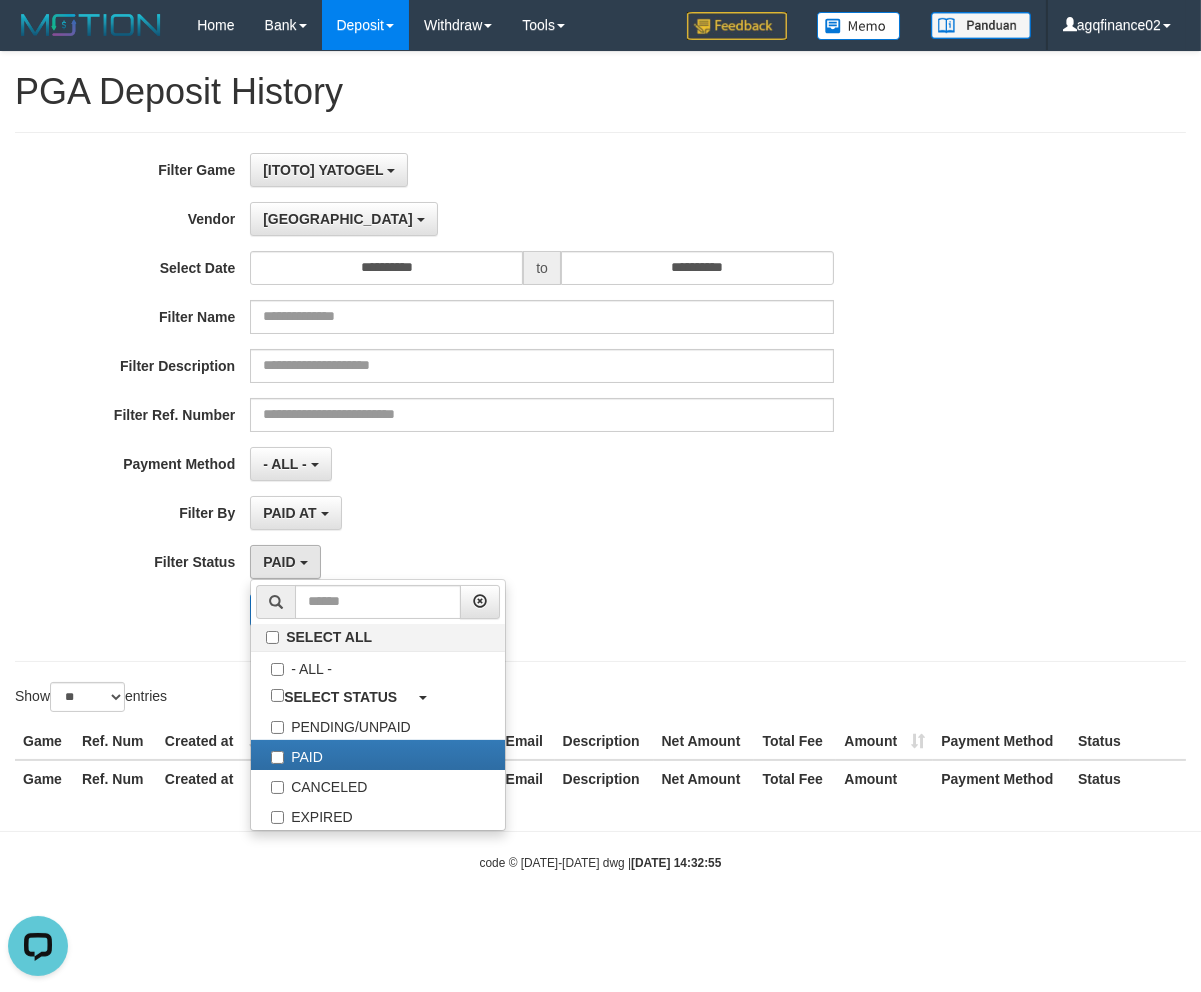 click on "**********" at bounding box center (600, 431) 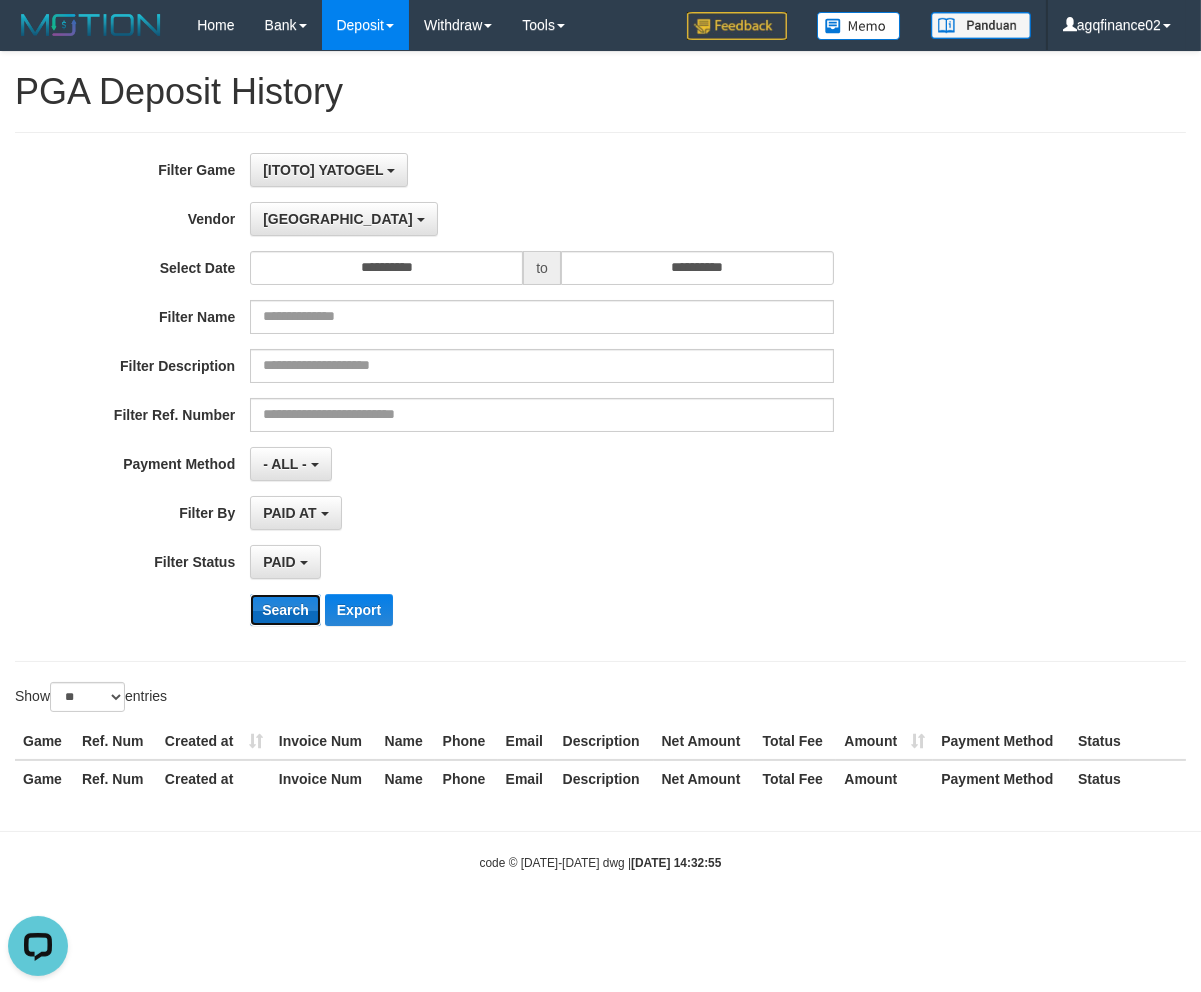 click on "Search" at bounding box center (285, 610) 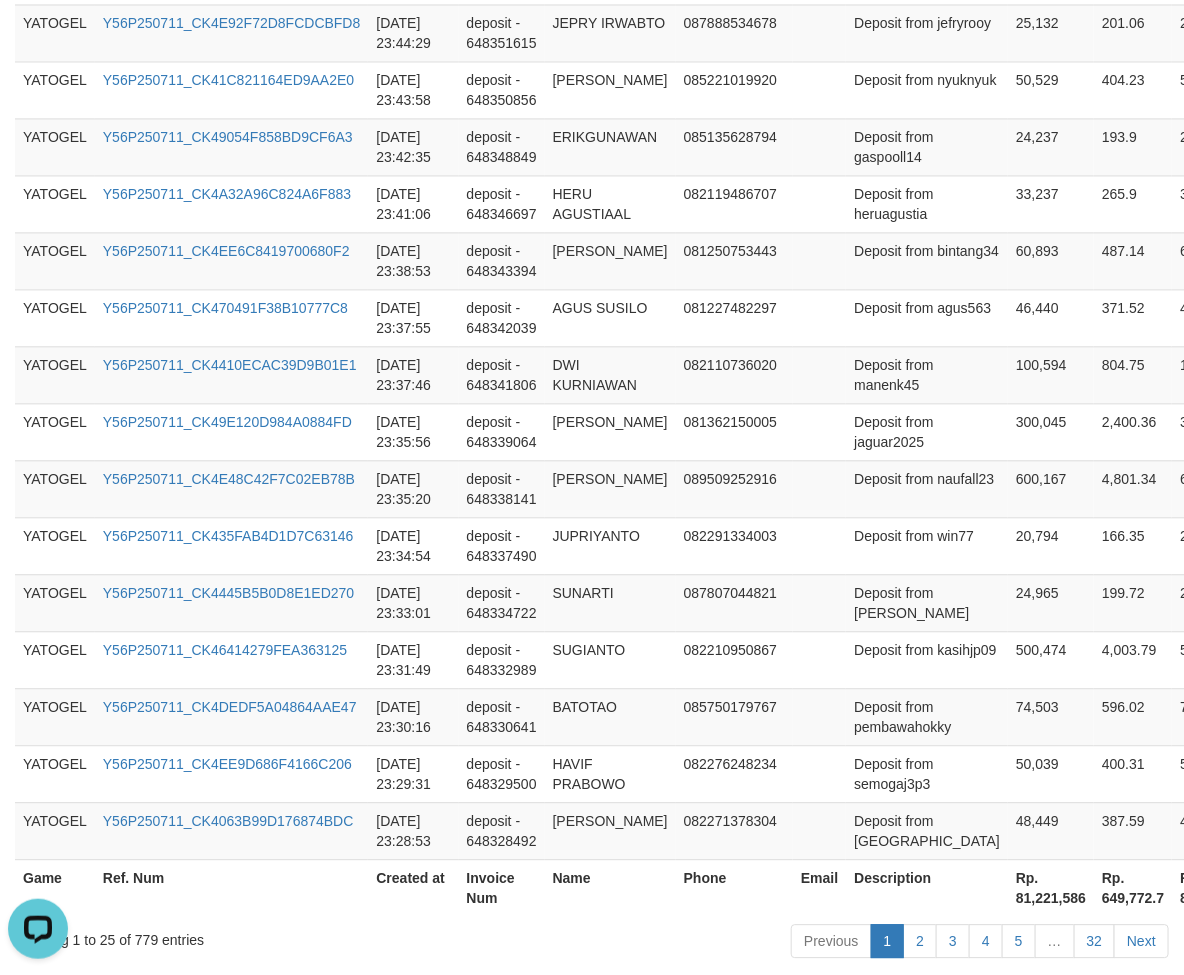scroll, scrollTop: 1470, scrollLeft: 0, axis: vertical 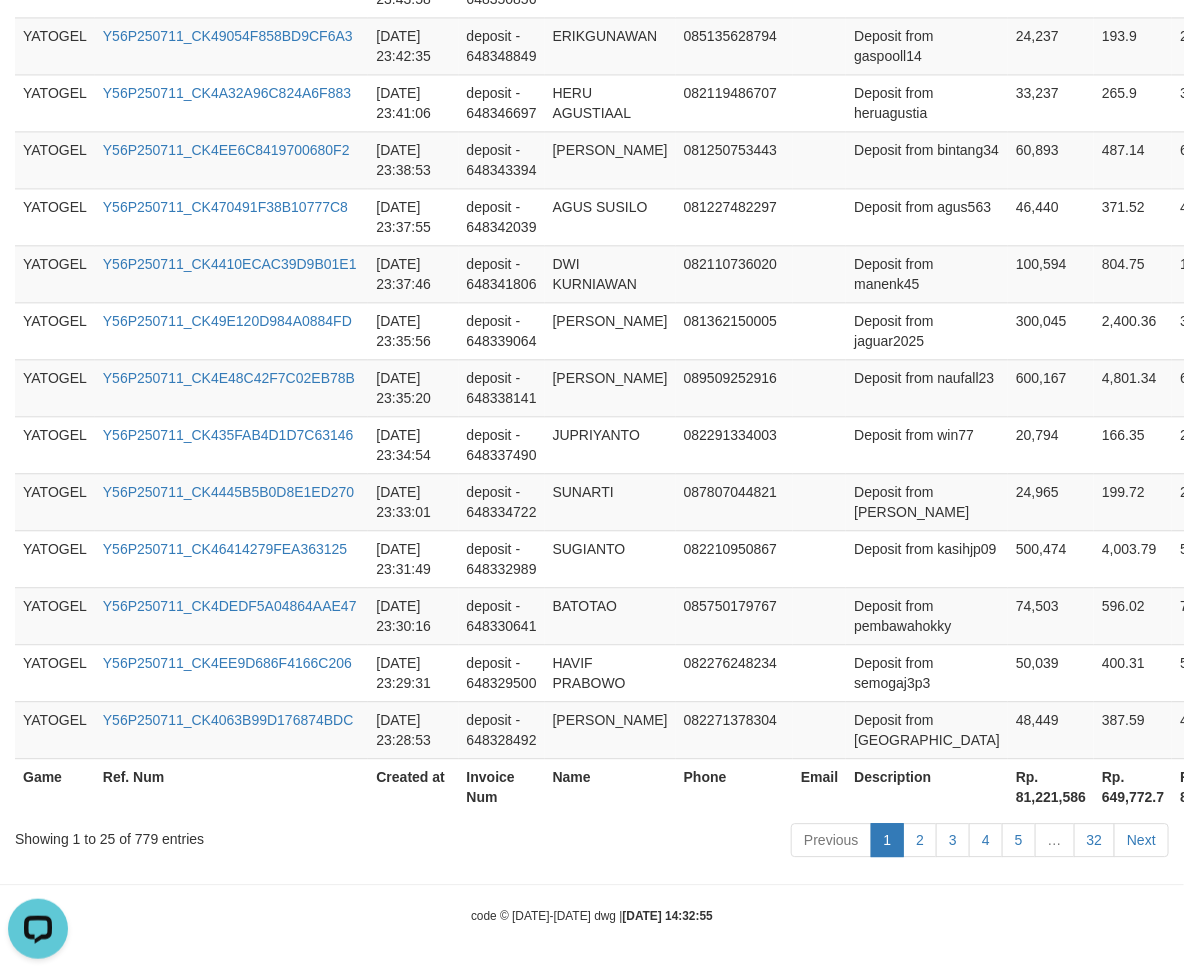 click on "Rp. 81,221,586" at bounding box center [1051, 786] 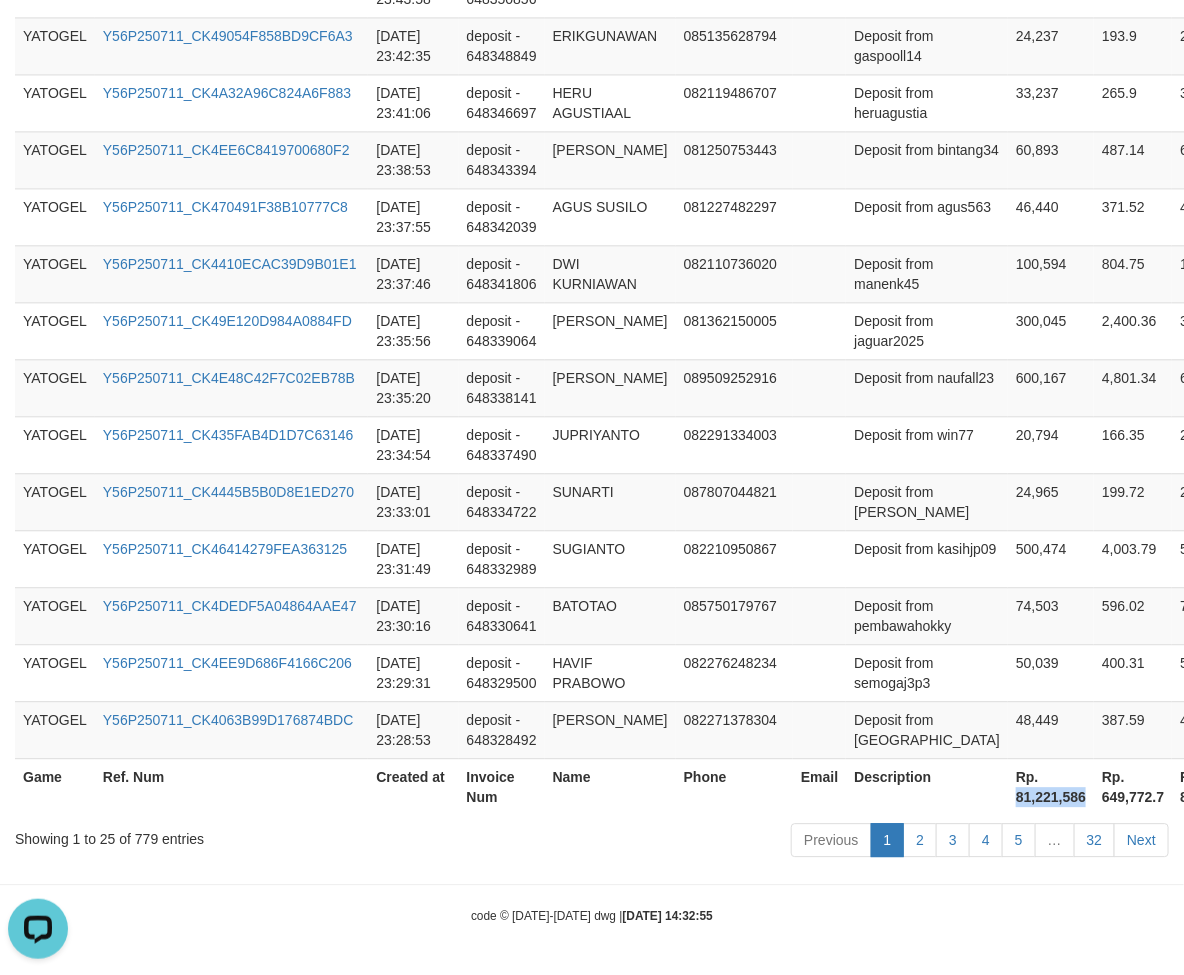 copy on "81,221,586" 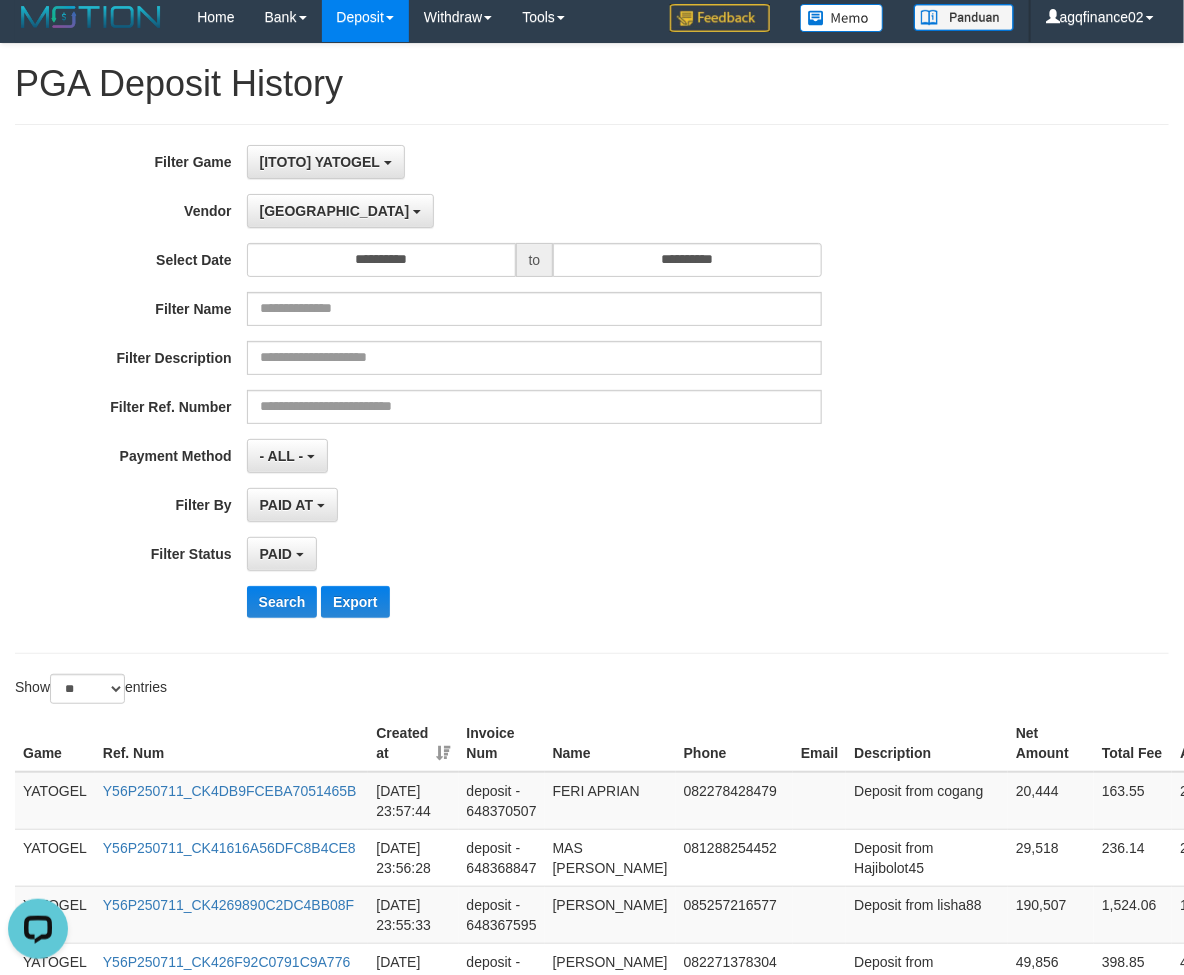 scroll, scrollTop: 0, scrollLeft: 0, axis: both 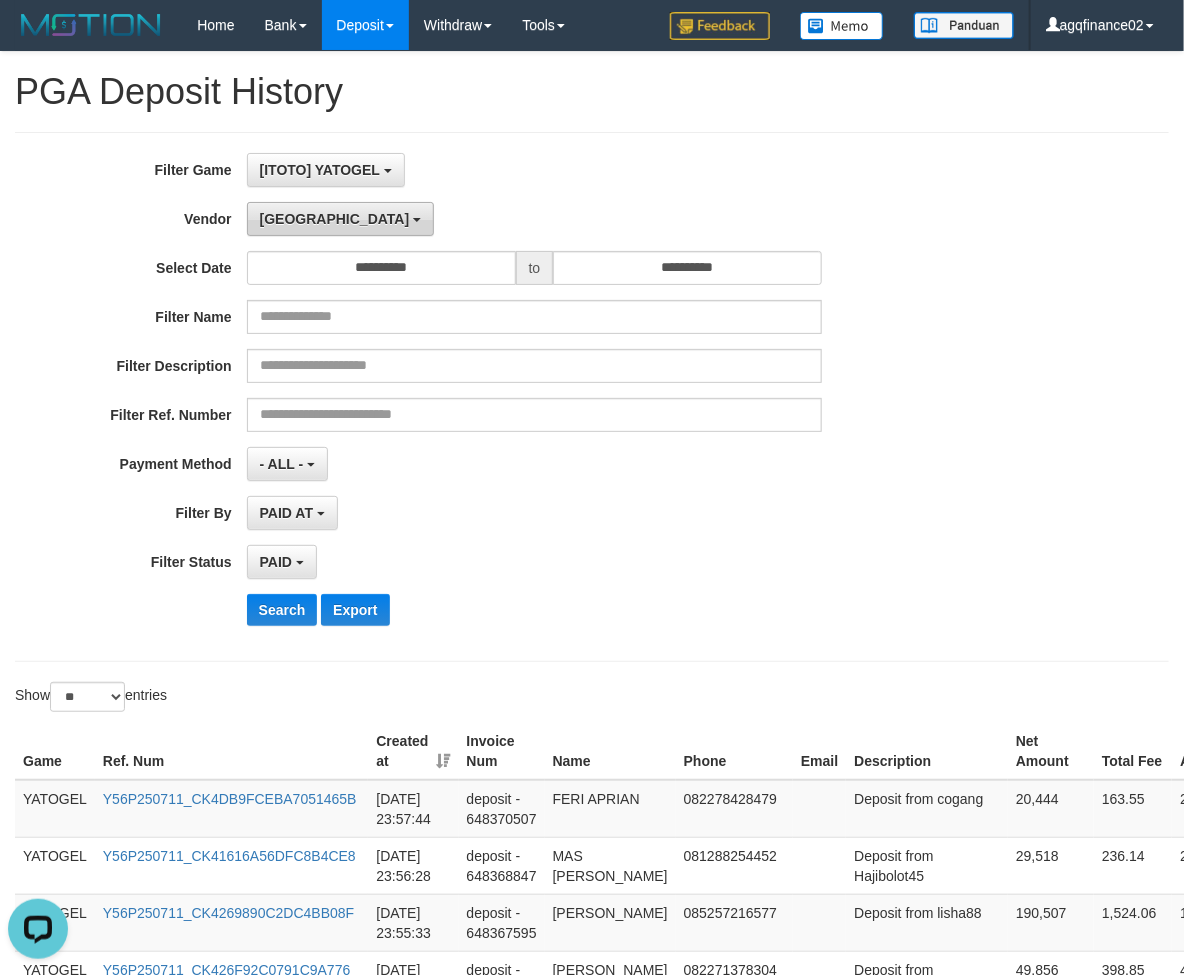 click on "[GEOGRAPHIC_DATA]" at bounding box center (340, 219) 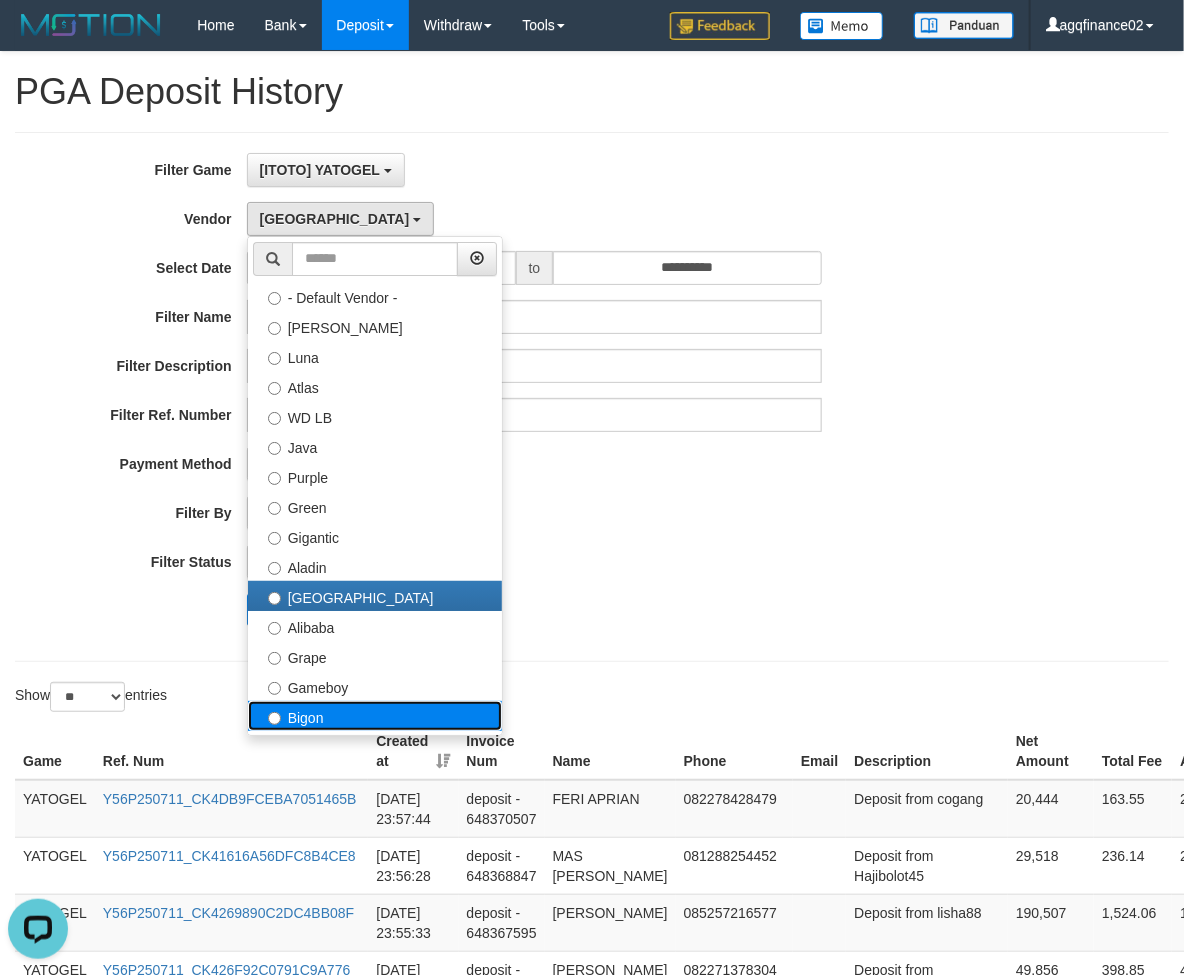 click on "Bigon" at bounding box center (375, 716) 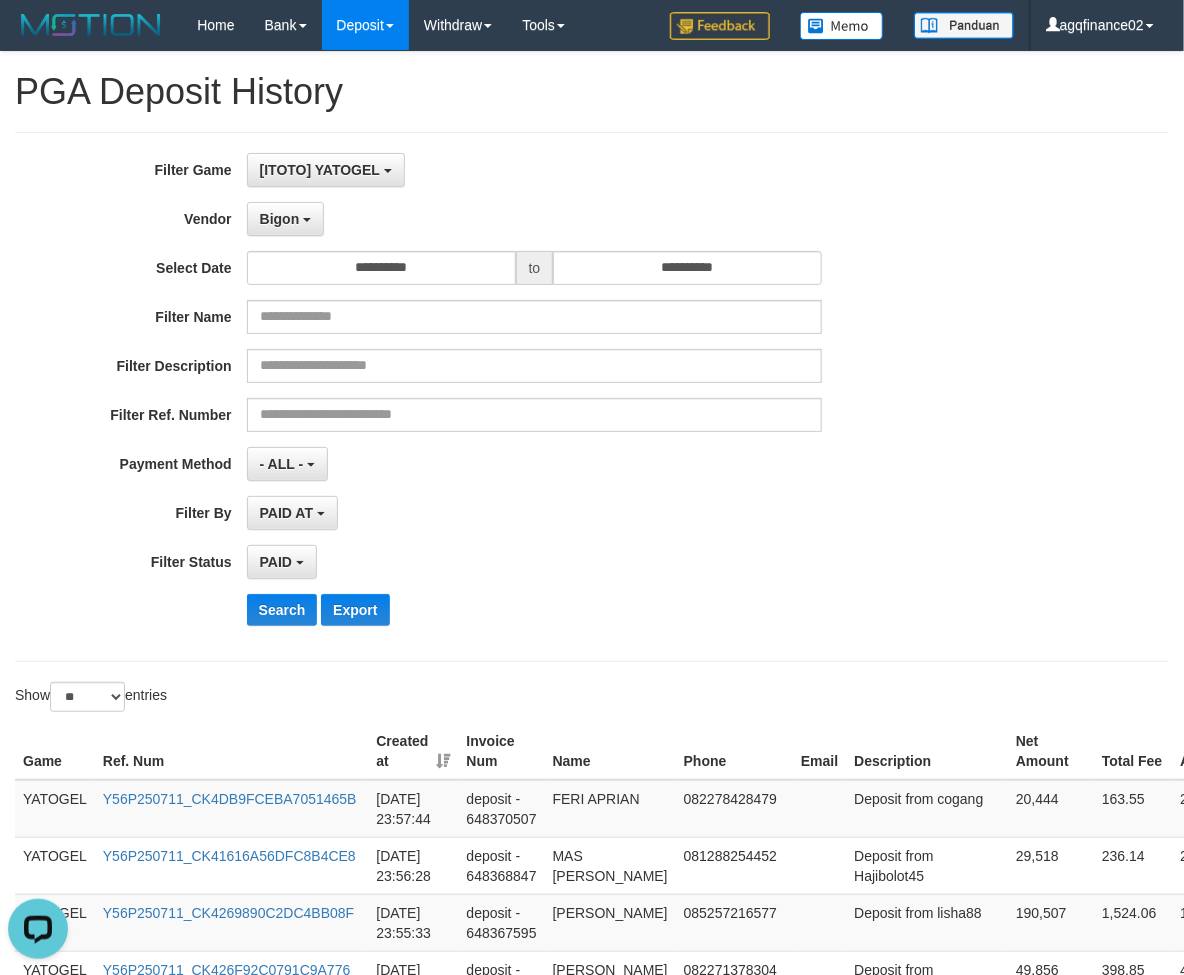 click on "**********" at bounding box center [493, 397] 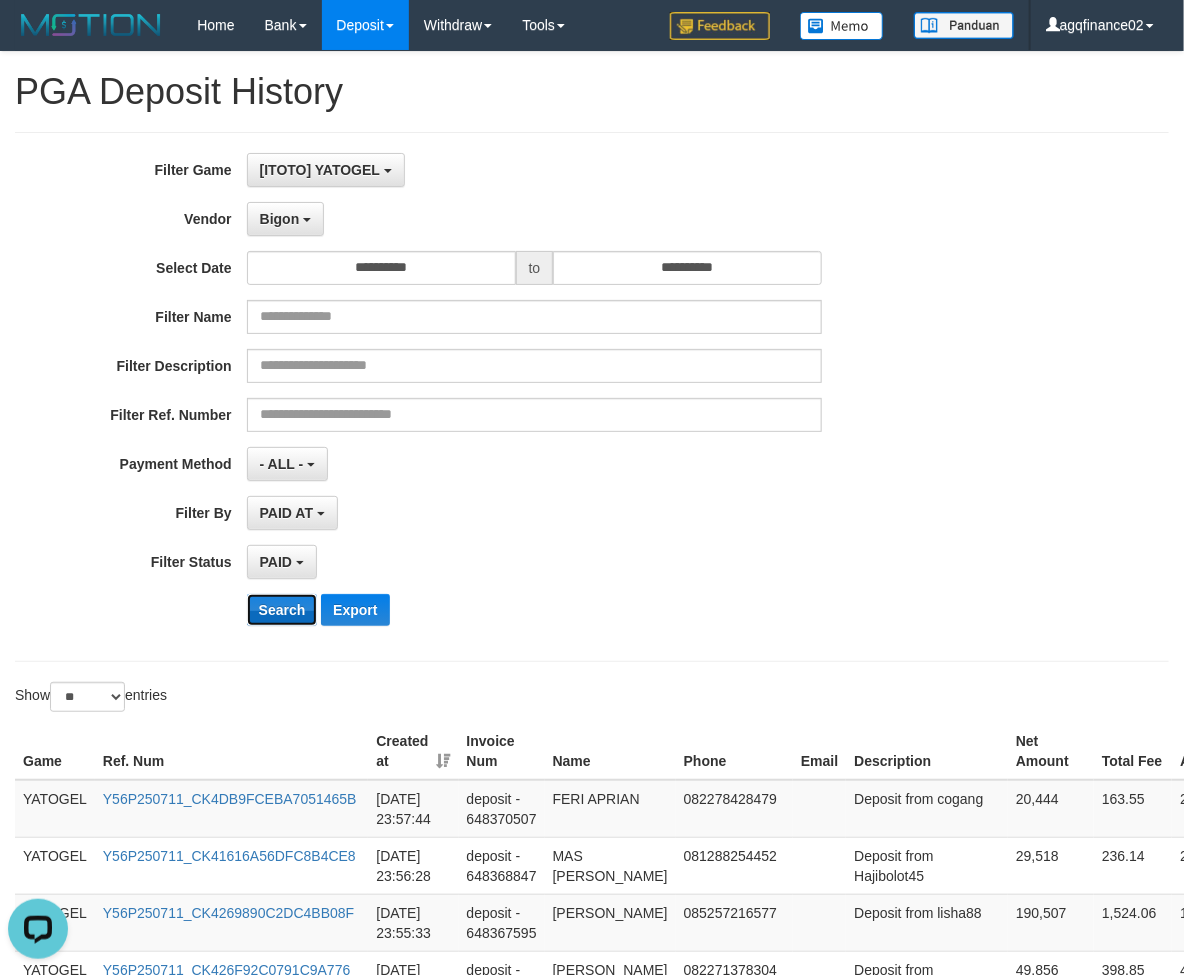 click on "Search" at bounding box center (282, 610) 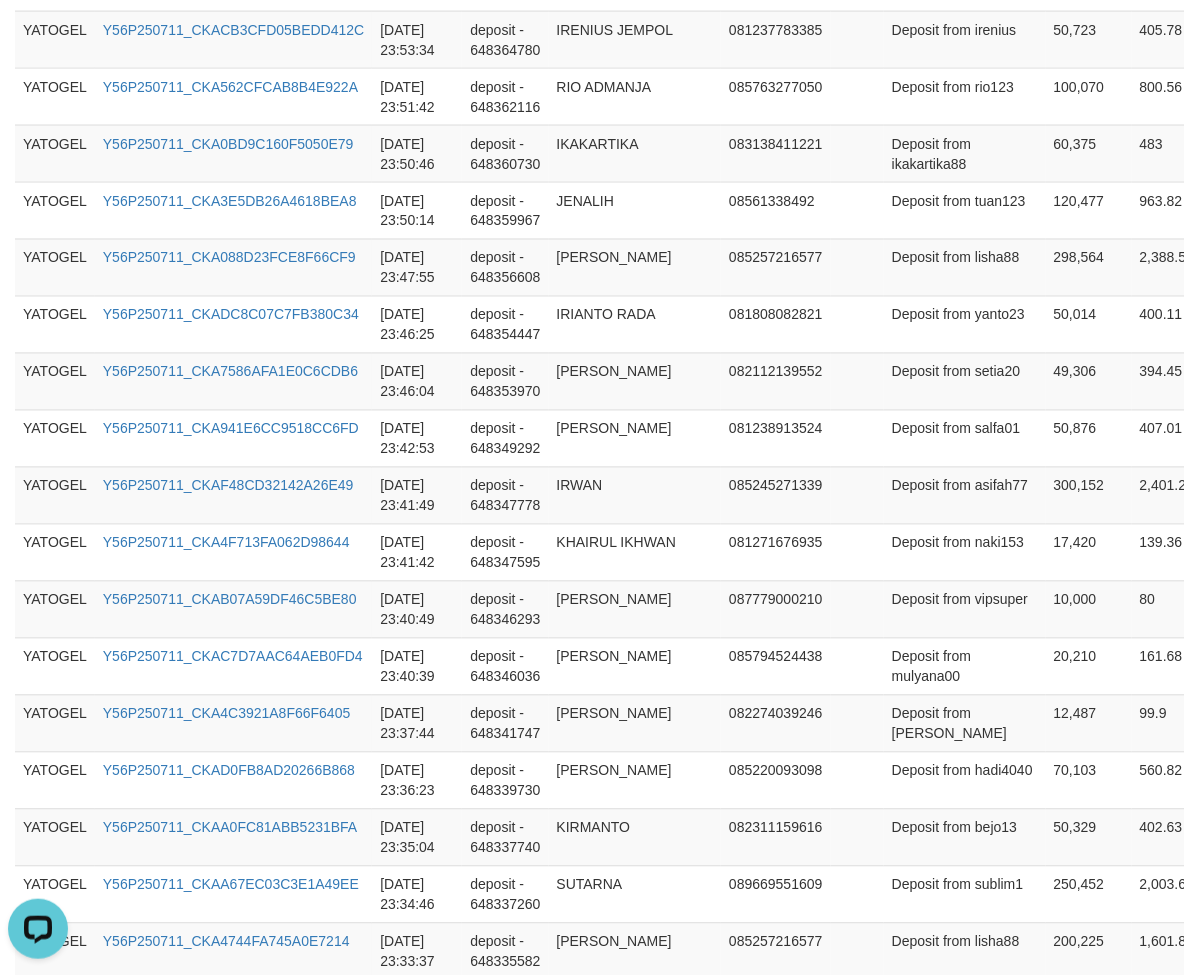 scroll, scrollTop: 1768, scrollLeft: 0, axis: vertical 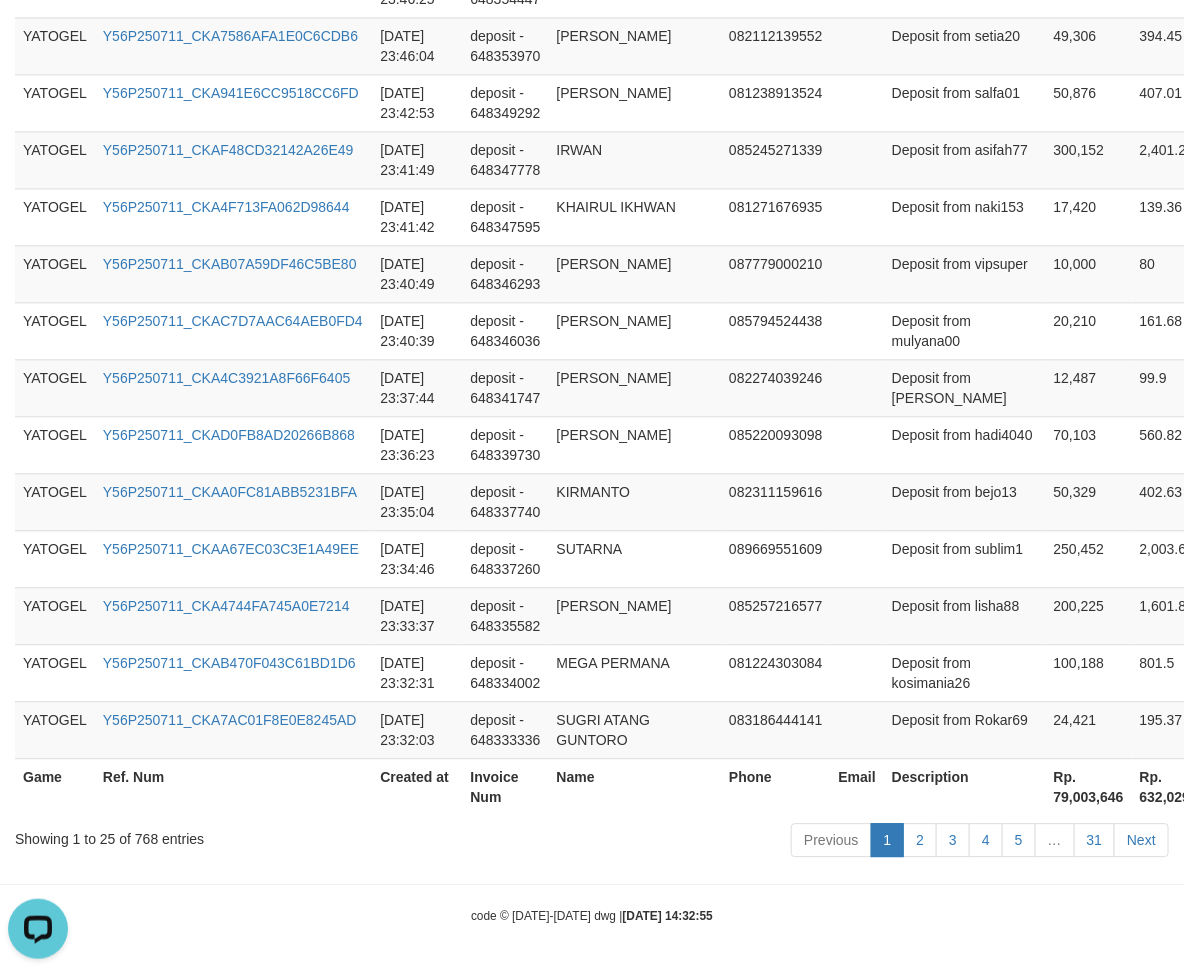 click on "Rp. 79,003,646" at bounding box center (1089, 786) 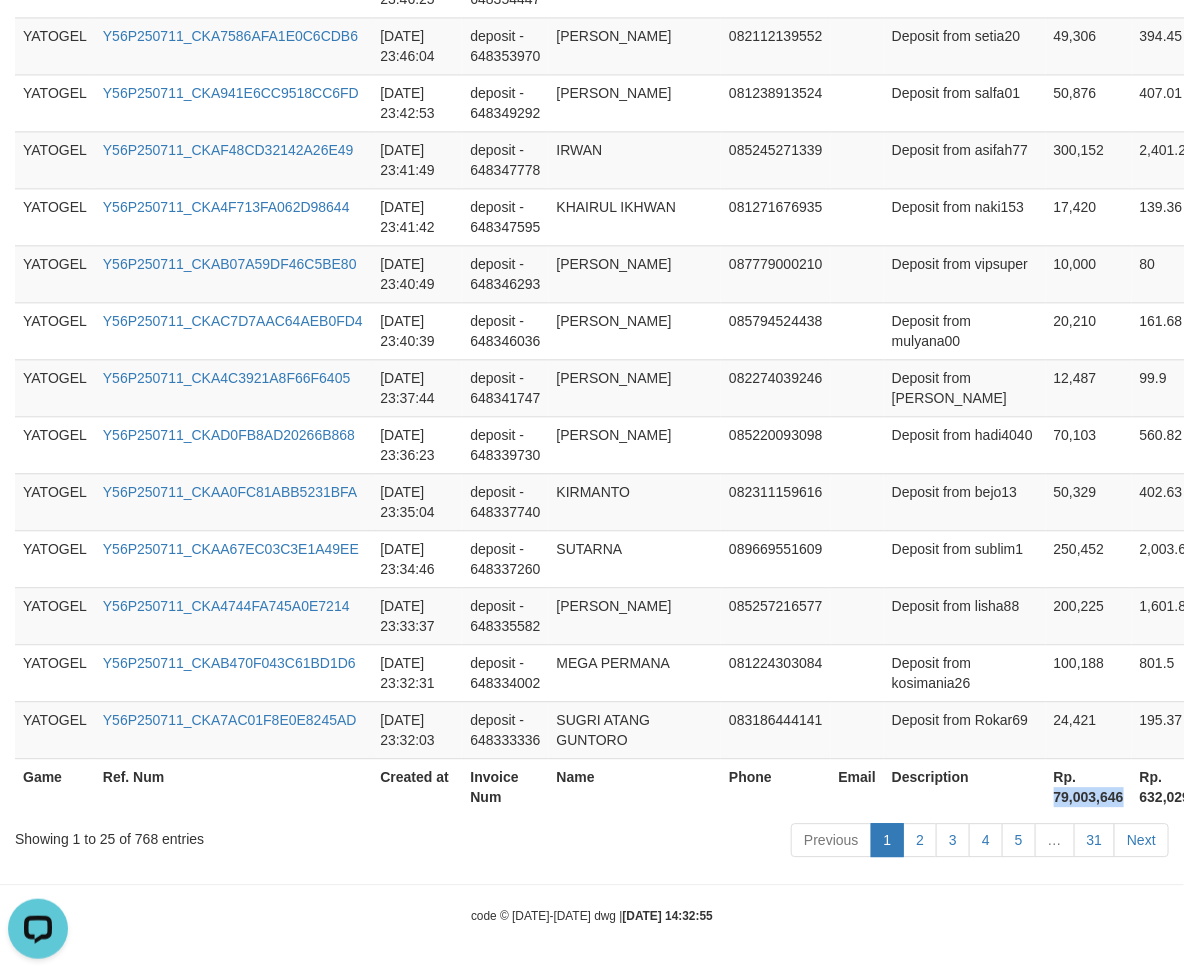 click on "Rp. 79,003,646" at bounding box center [1089, 786] 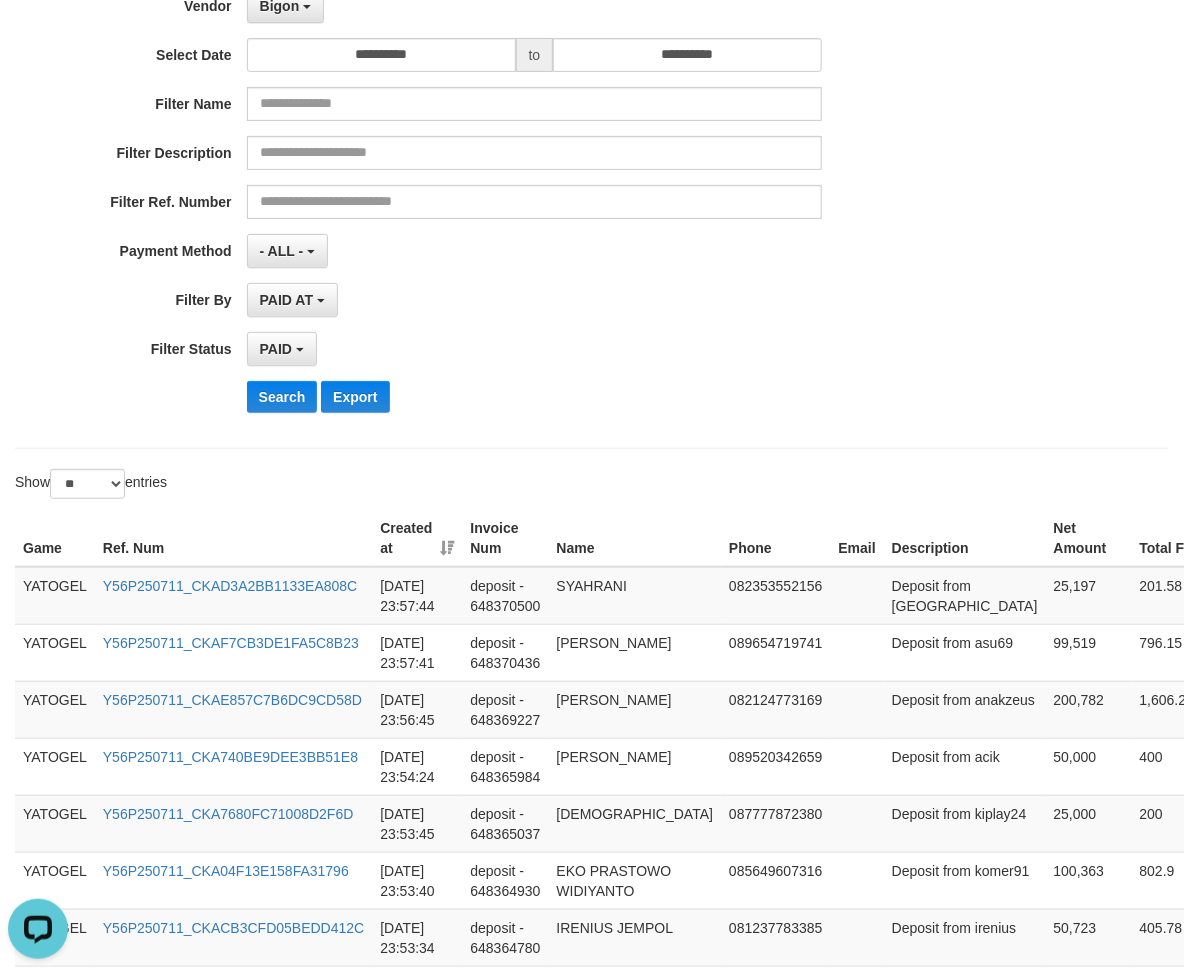 scroll, scrollTop: 0, scrollLeft: 0, axis: both 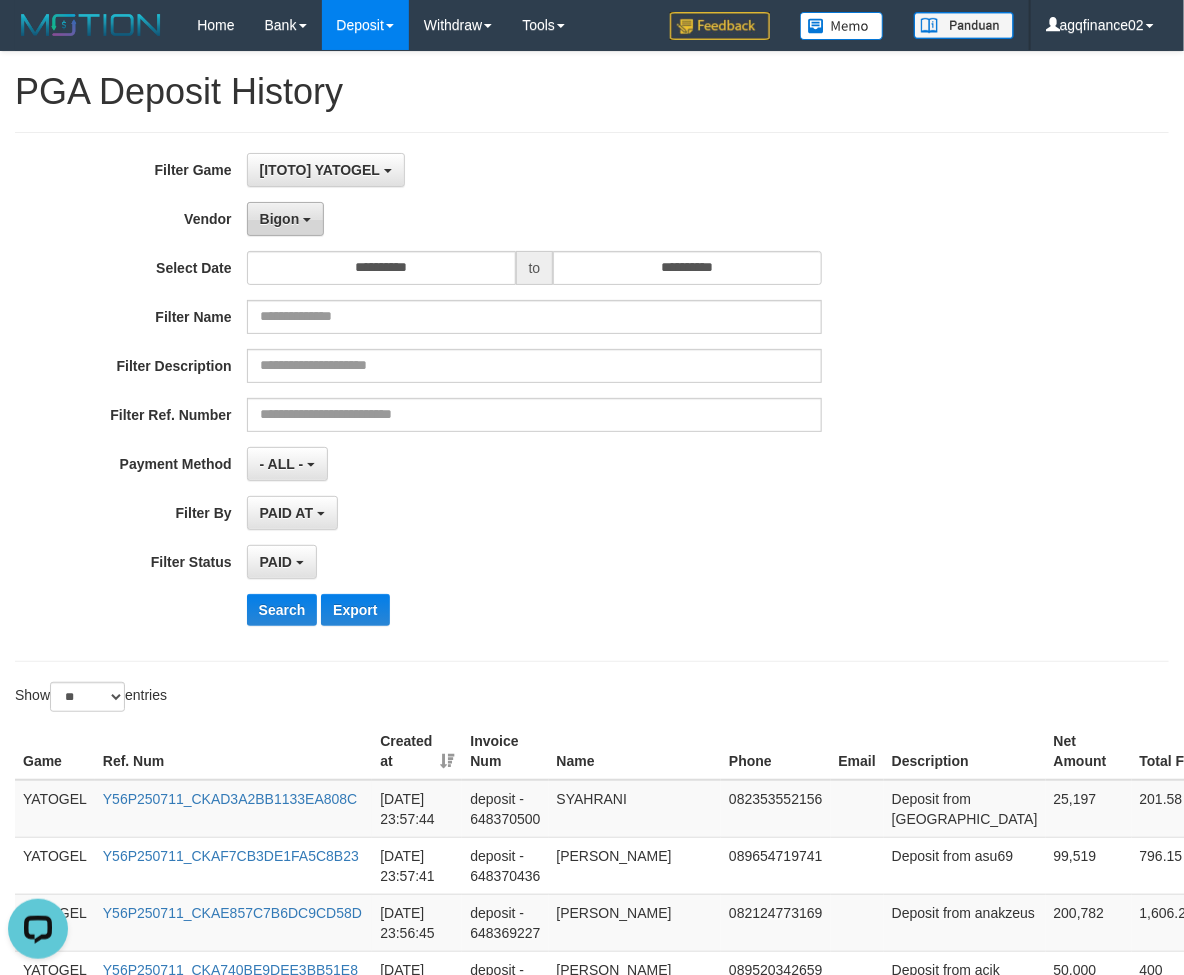 click on "Bigon" at bounding box center [286, 219] 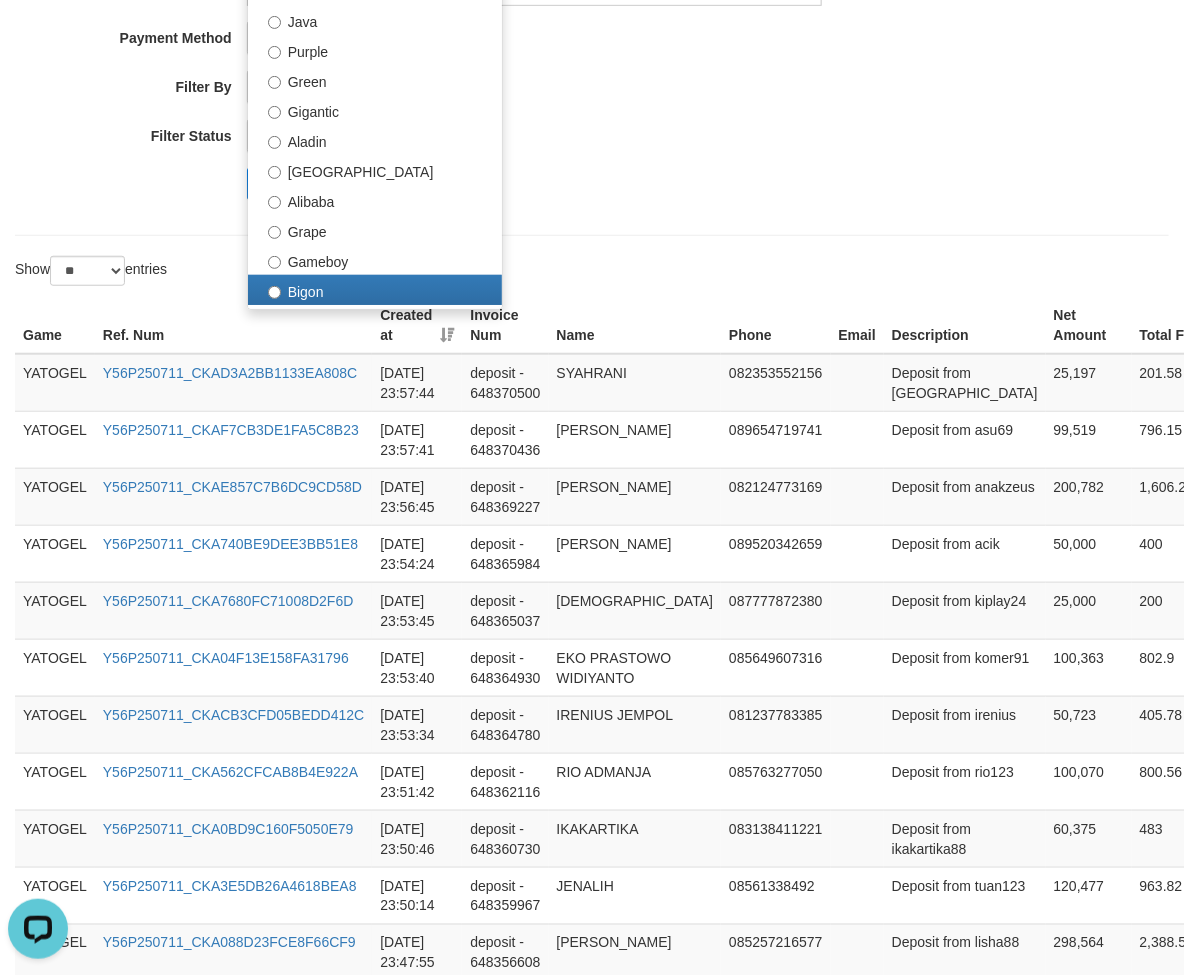 scroll, scrollTop: 0, scrollLeft: 0, axis: both 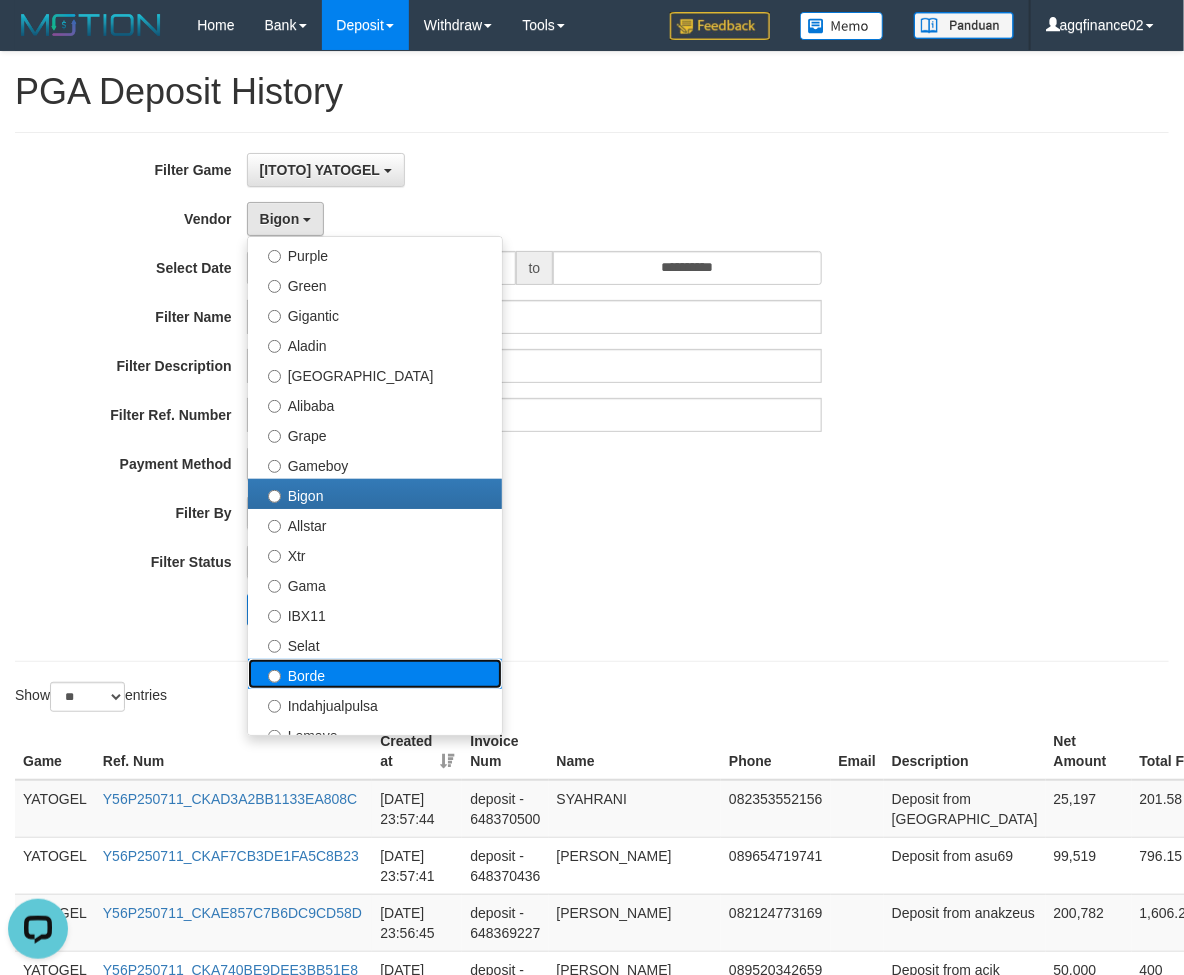 click on "Borde" at bounding box center [375, 674] 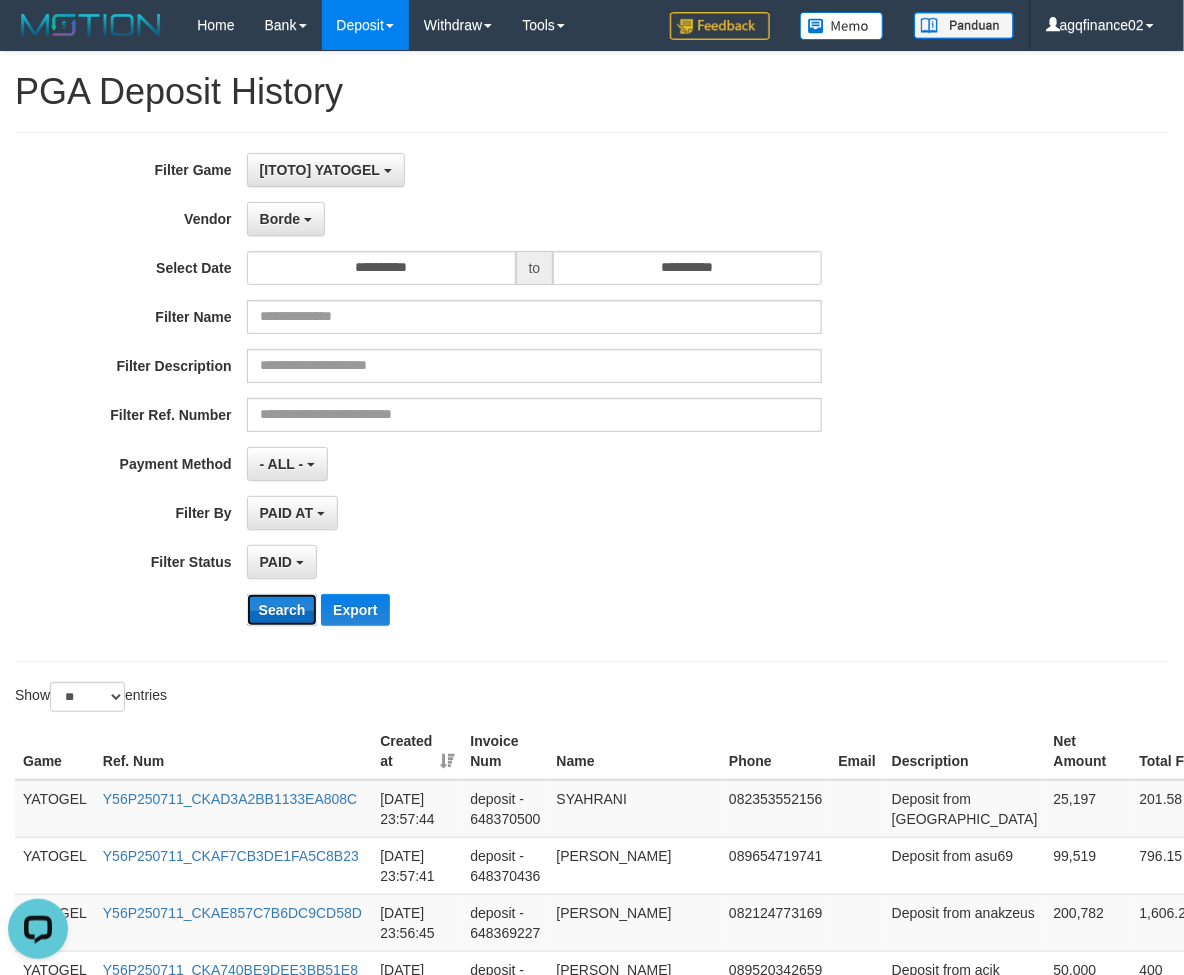 click on "Search" at bounding box center (282, 610) 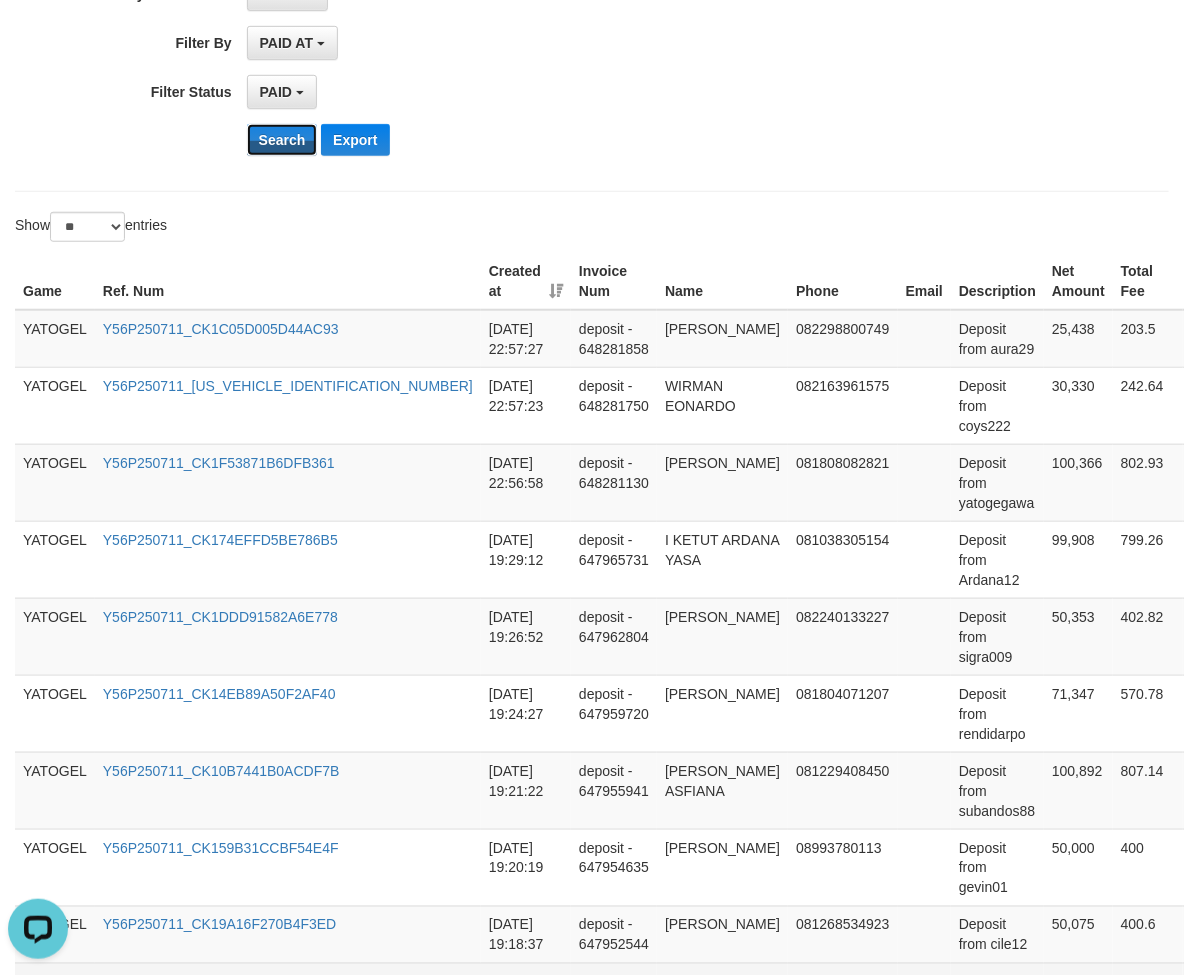 scroll, scrollTop: 887, scrollLeft: 0, axis: vertical 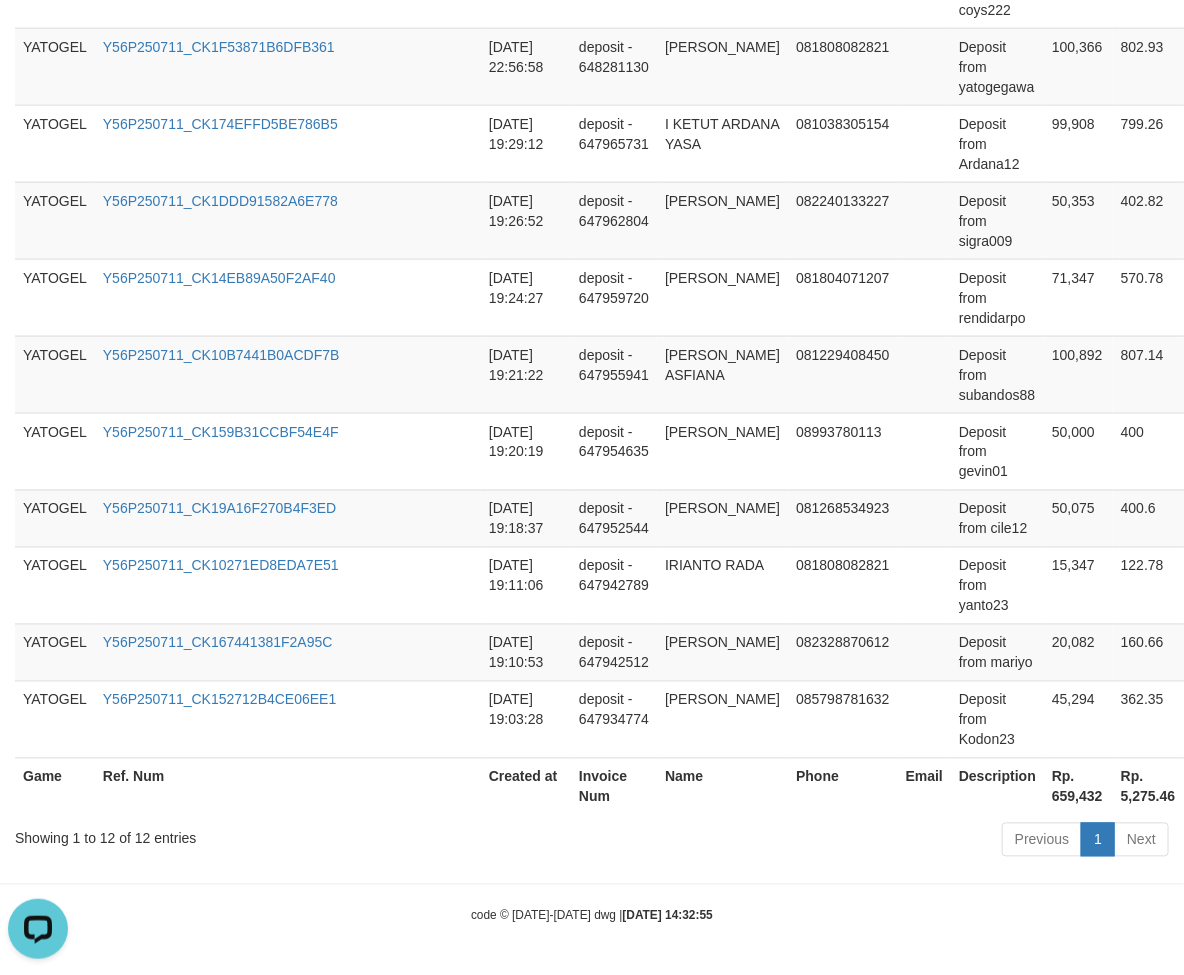 click on "Rp. 659,432" at bounding box center [1078, 786] 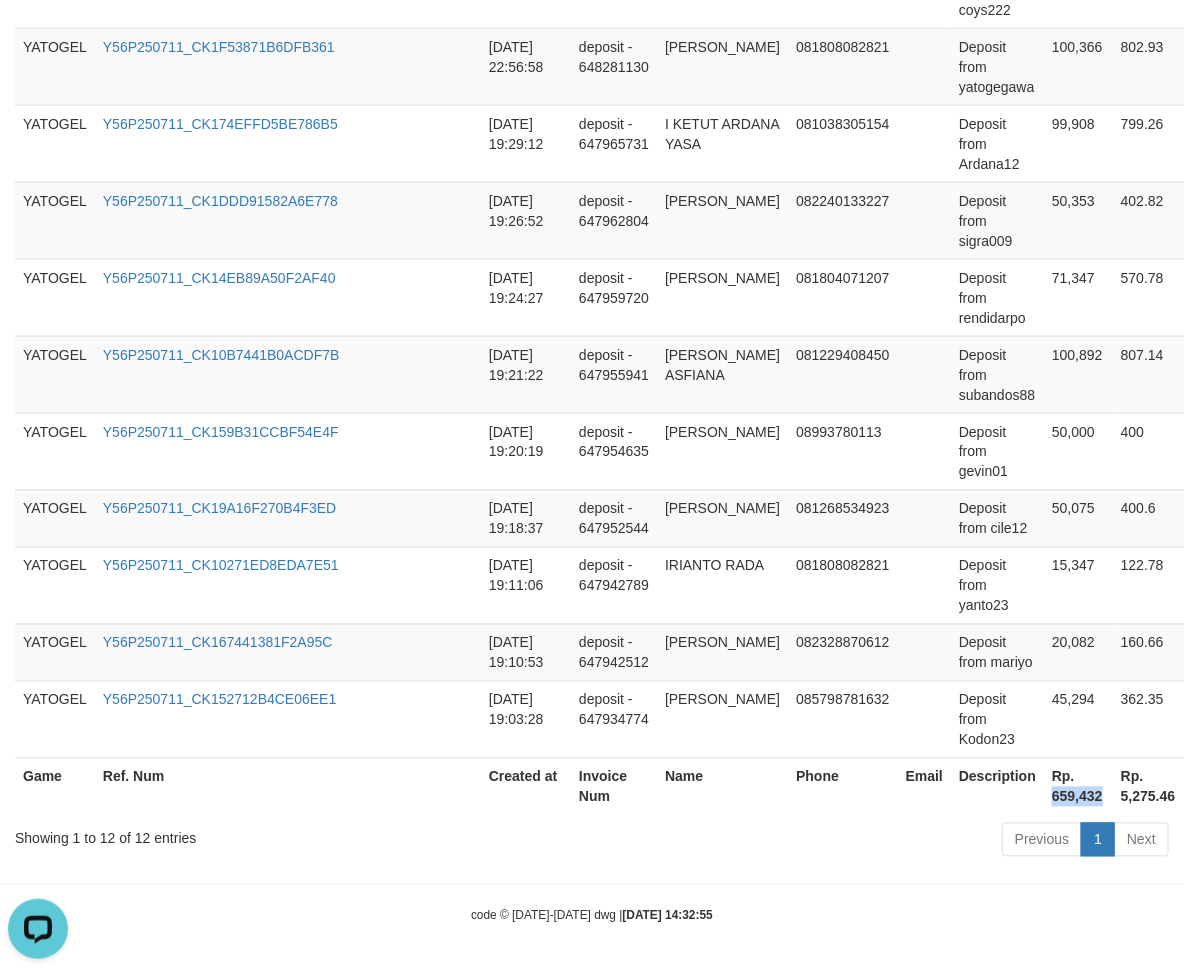 click on "Rp. 659,432" at bounding box center (1078, 786) 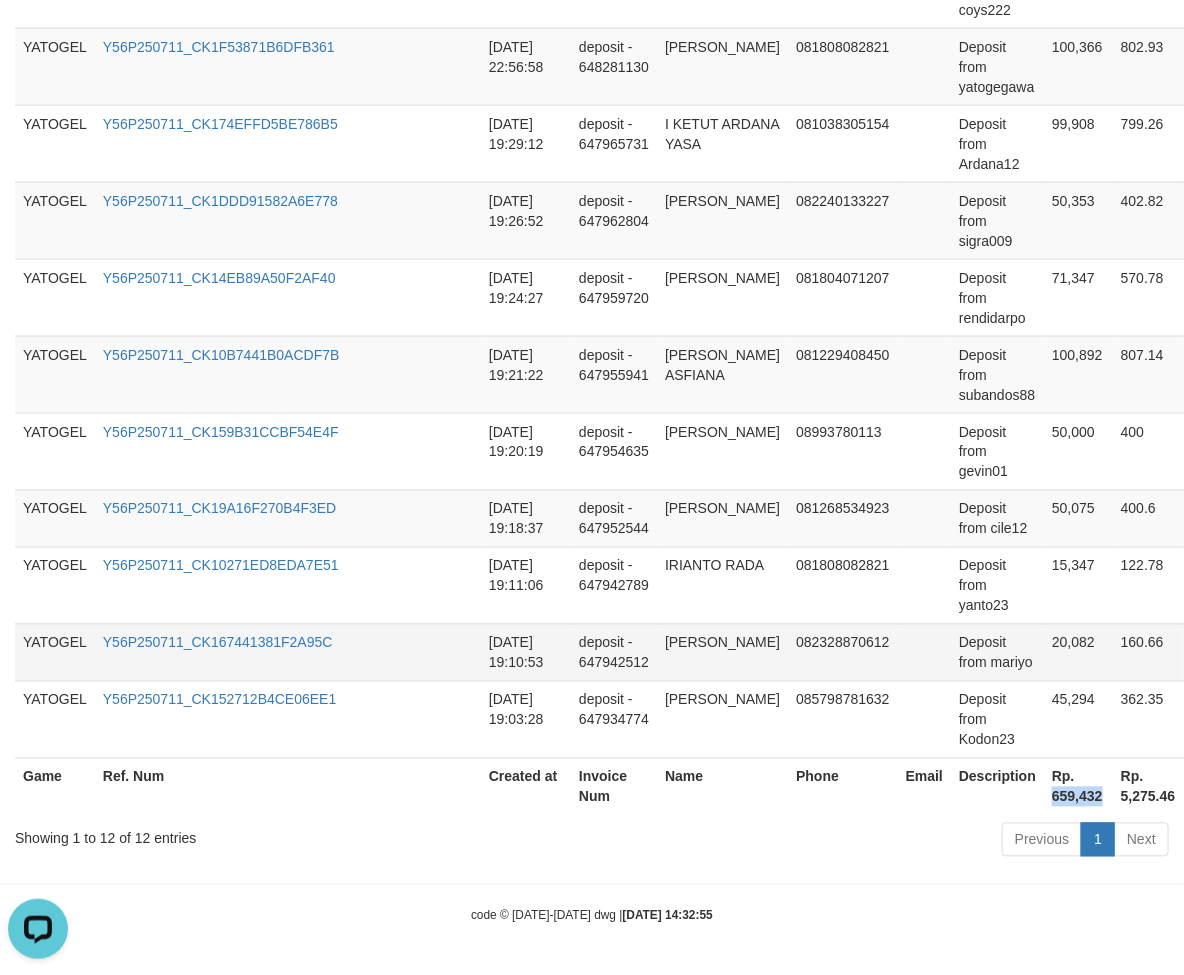 copy on "659,432" 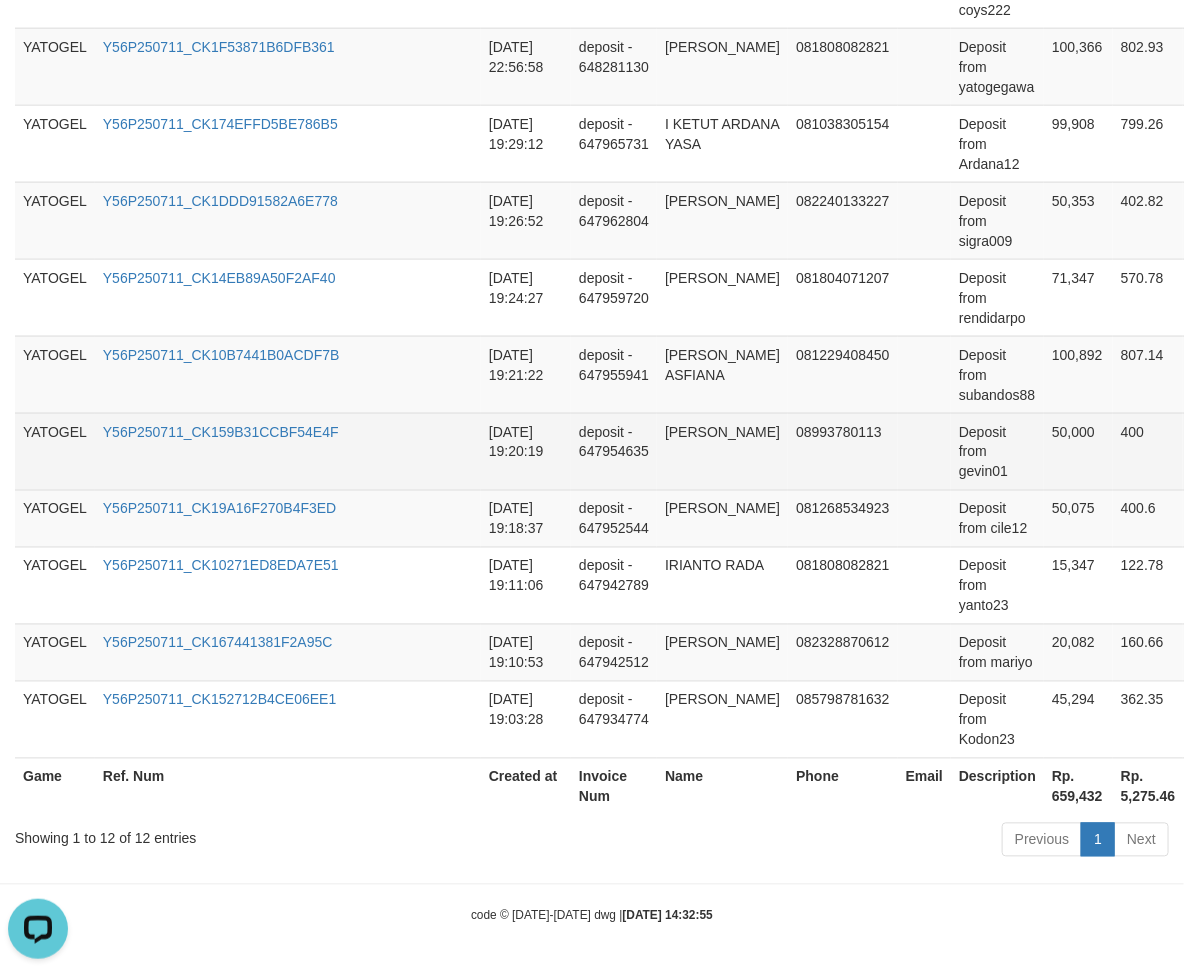 click on "50,000" at bounding box center (1078, 451) 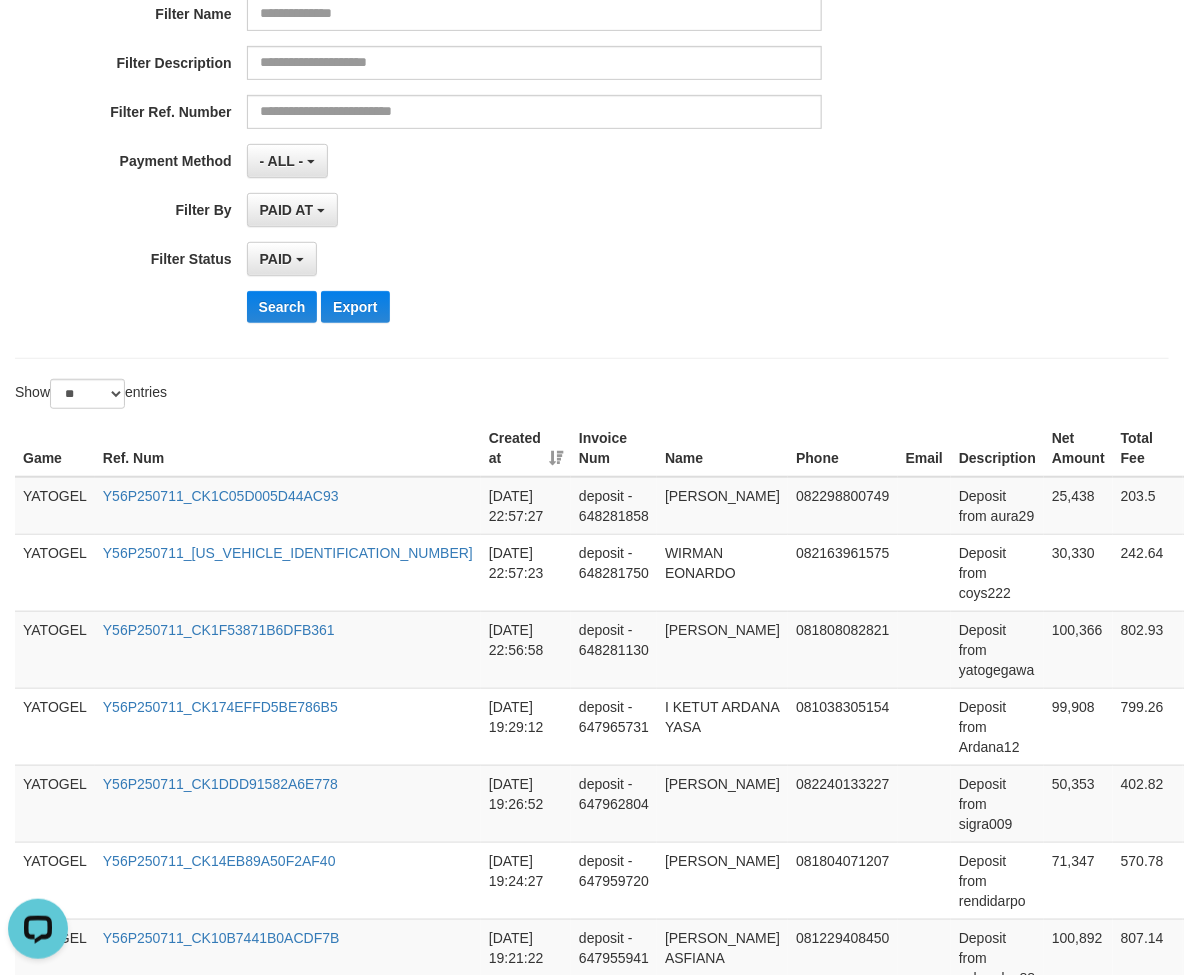 scroll, scrollTop: 0, scrollLeft: 0, axis: both 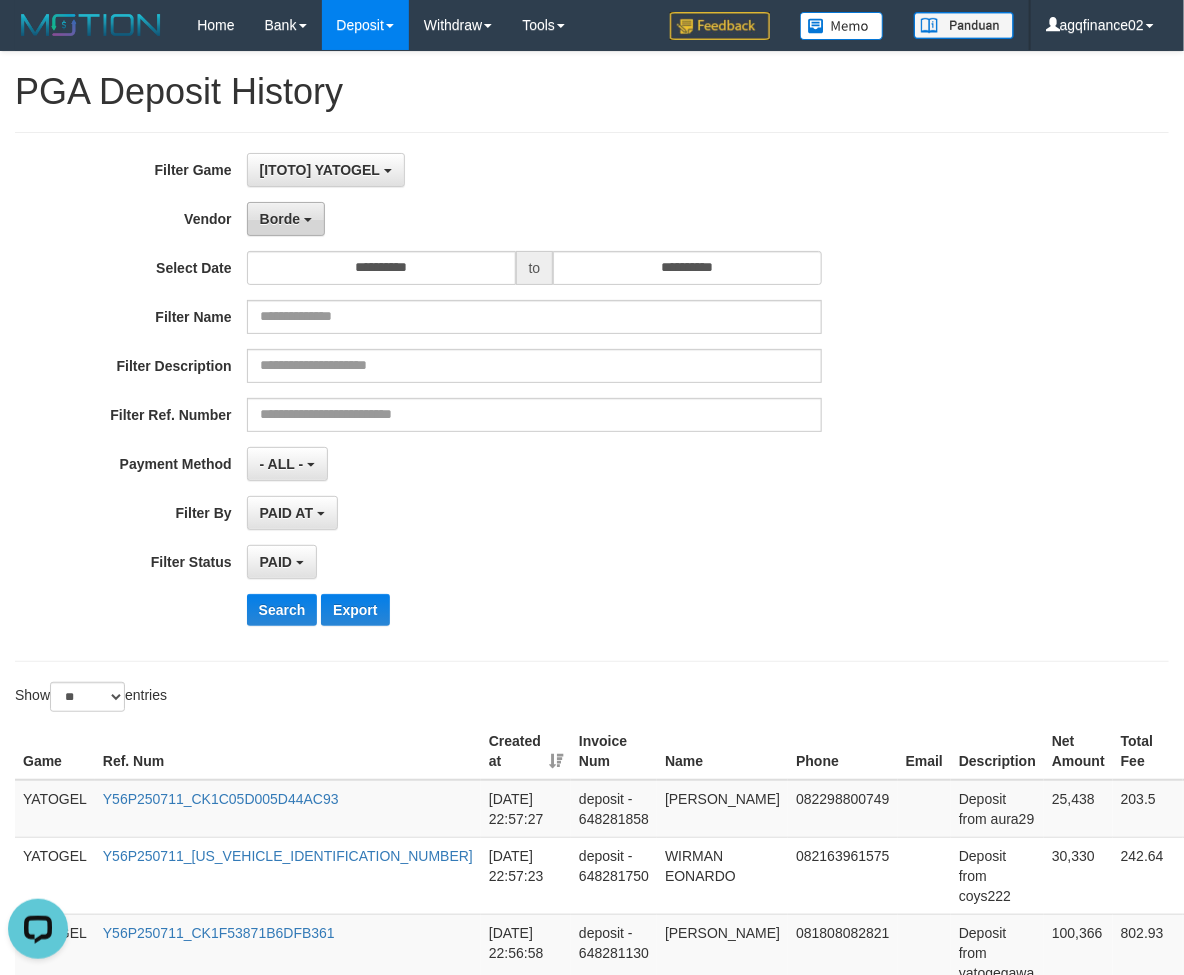 click on "Borde" at bounding box center (286, 219) 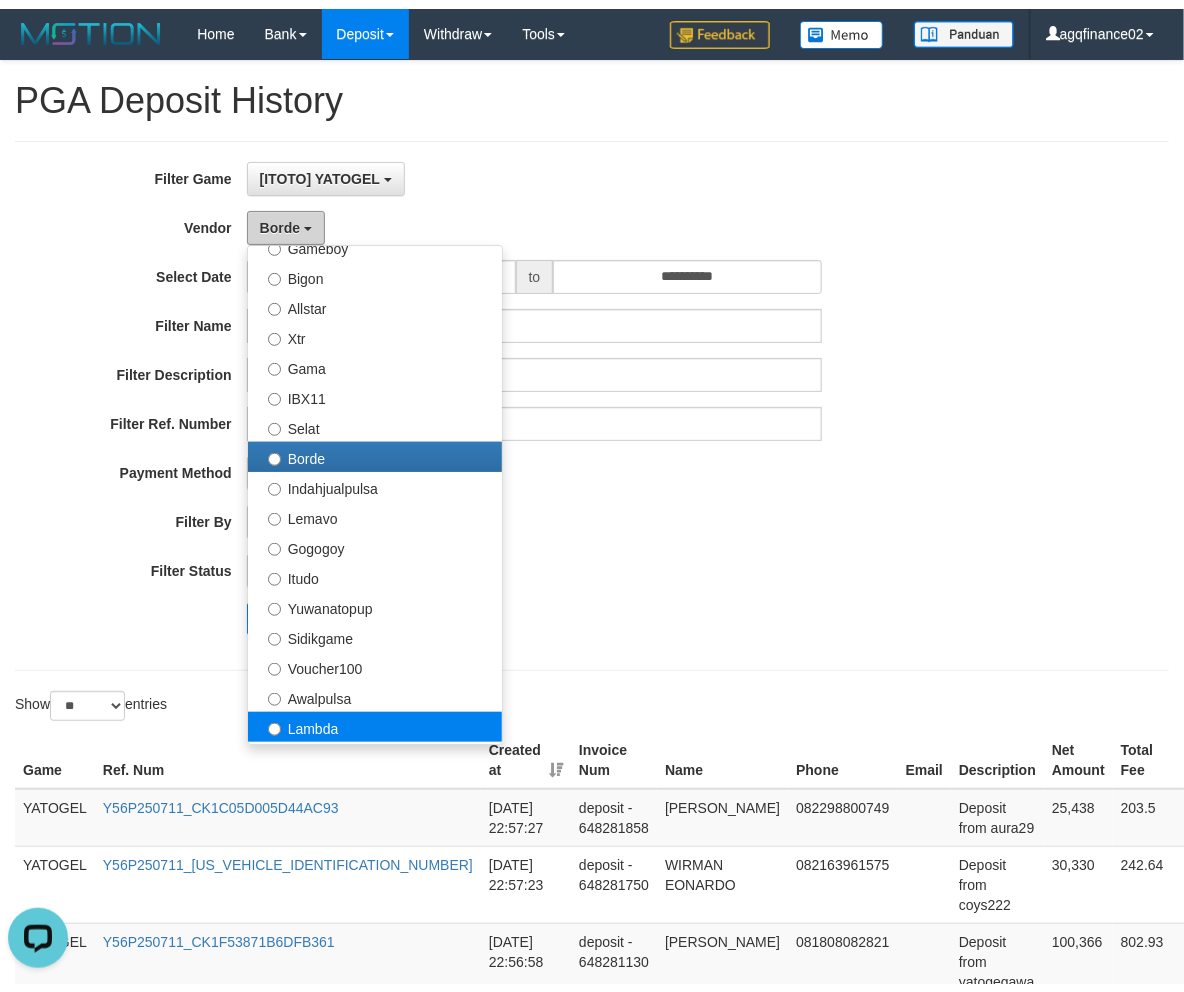 scroll, scrollTop: 666, scrollLeft: 0, axis: vertical 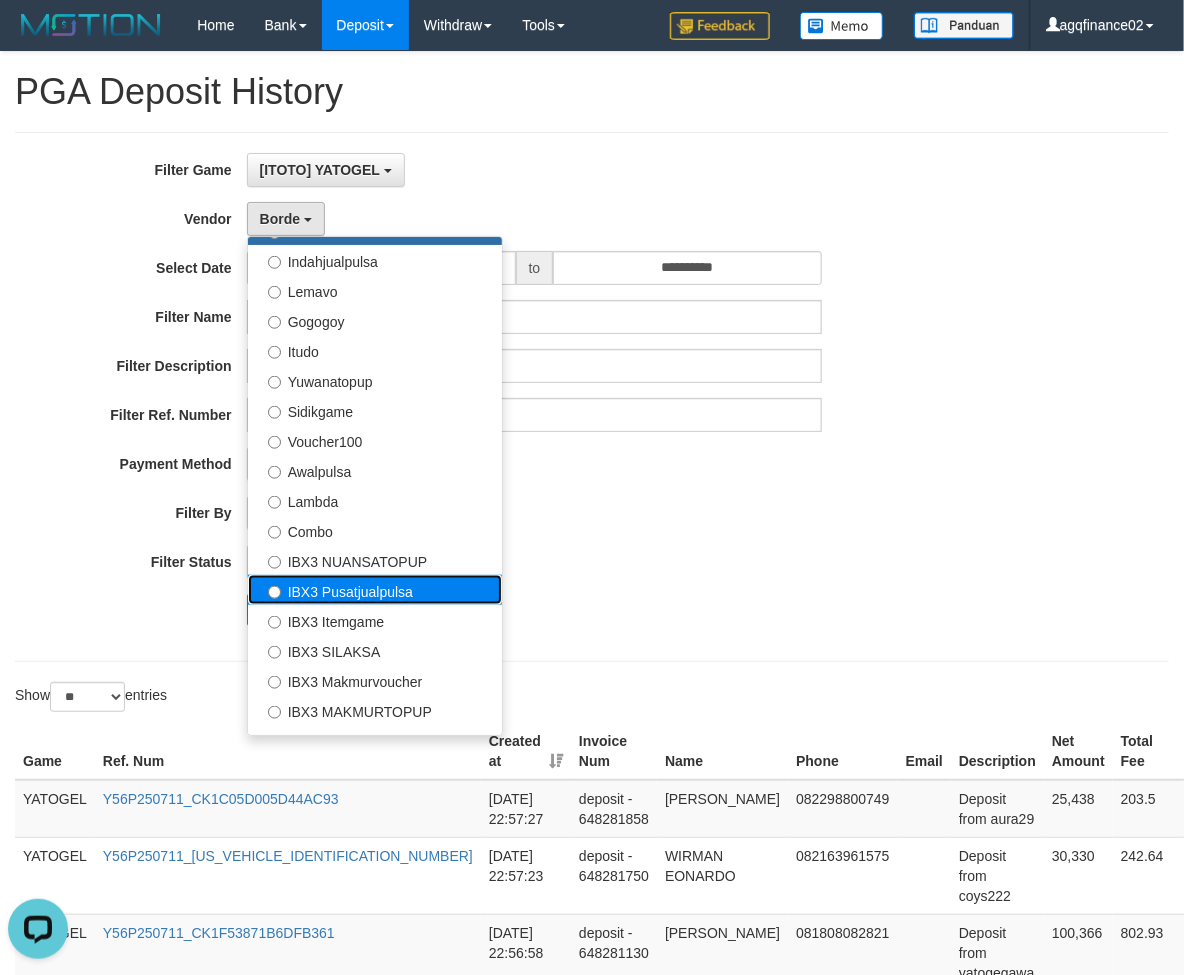 click on "IBX3 Pusatjualpulsa" at bounding box center [375, 590] 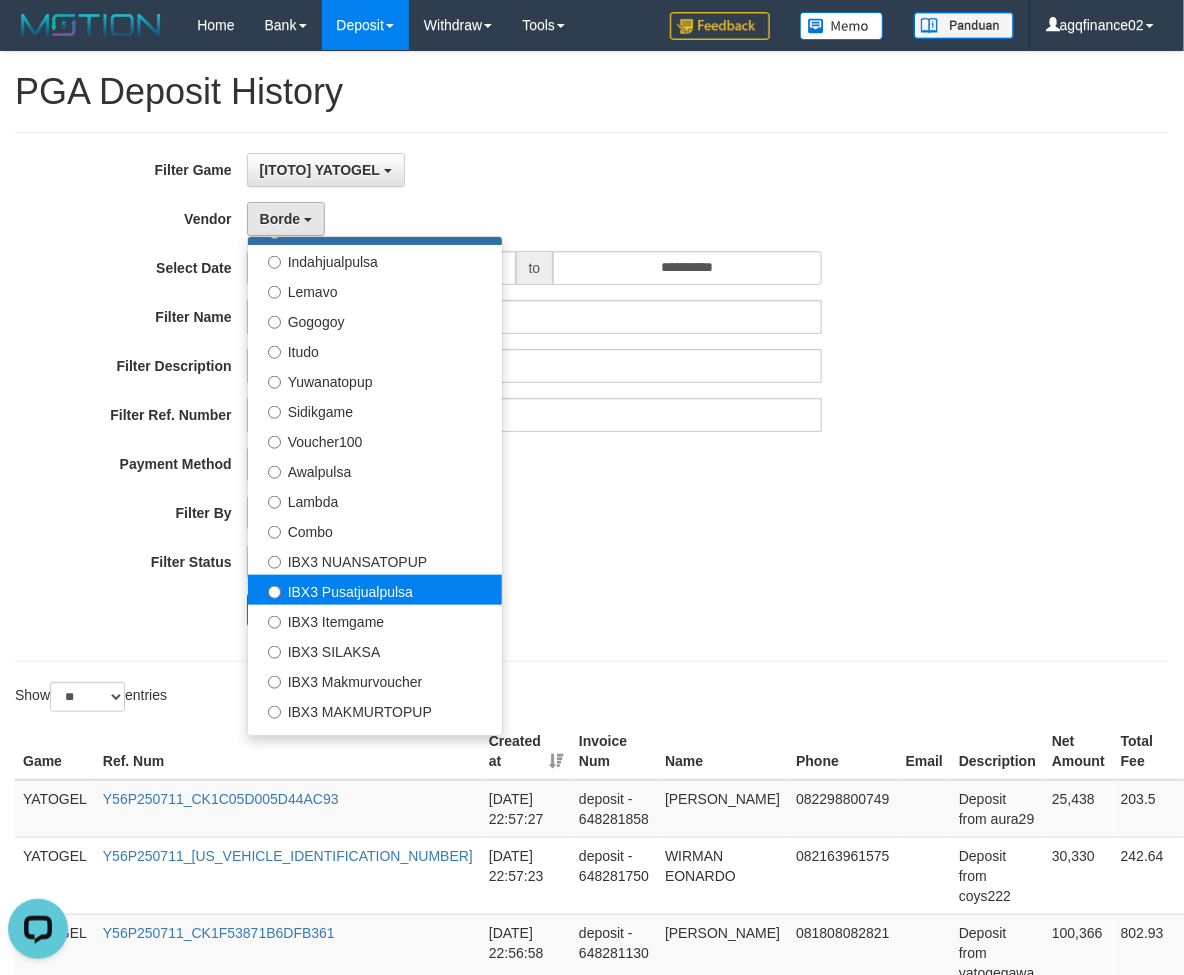 select on "**********" 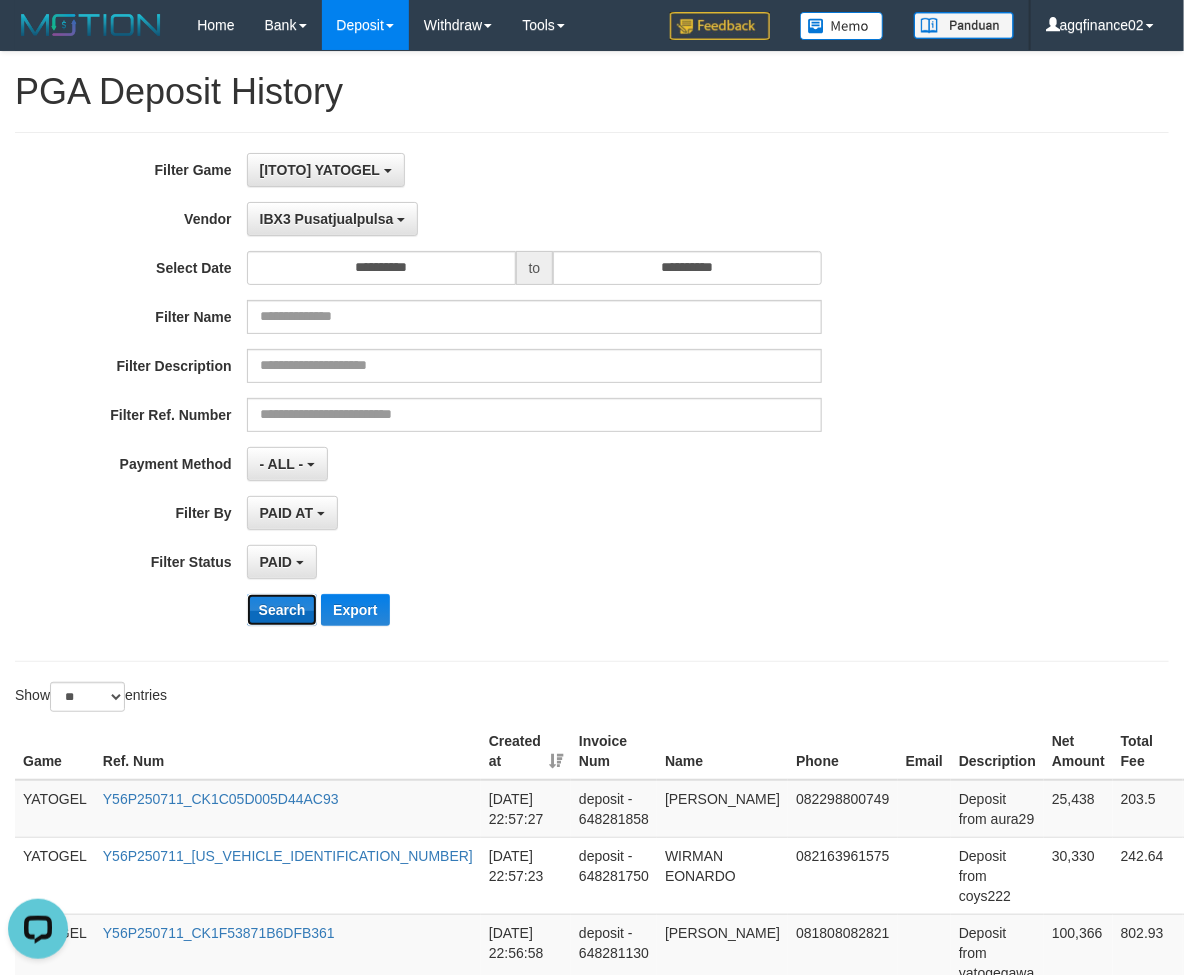 click on "Search" at bounding box center (282, 610) 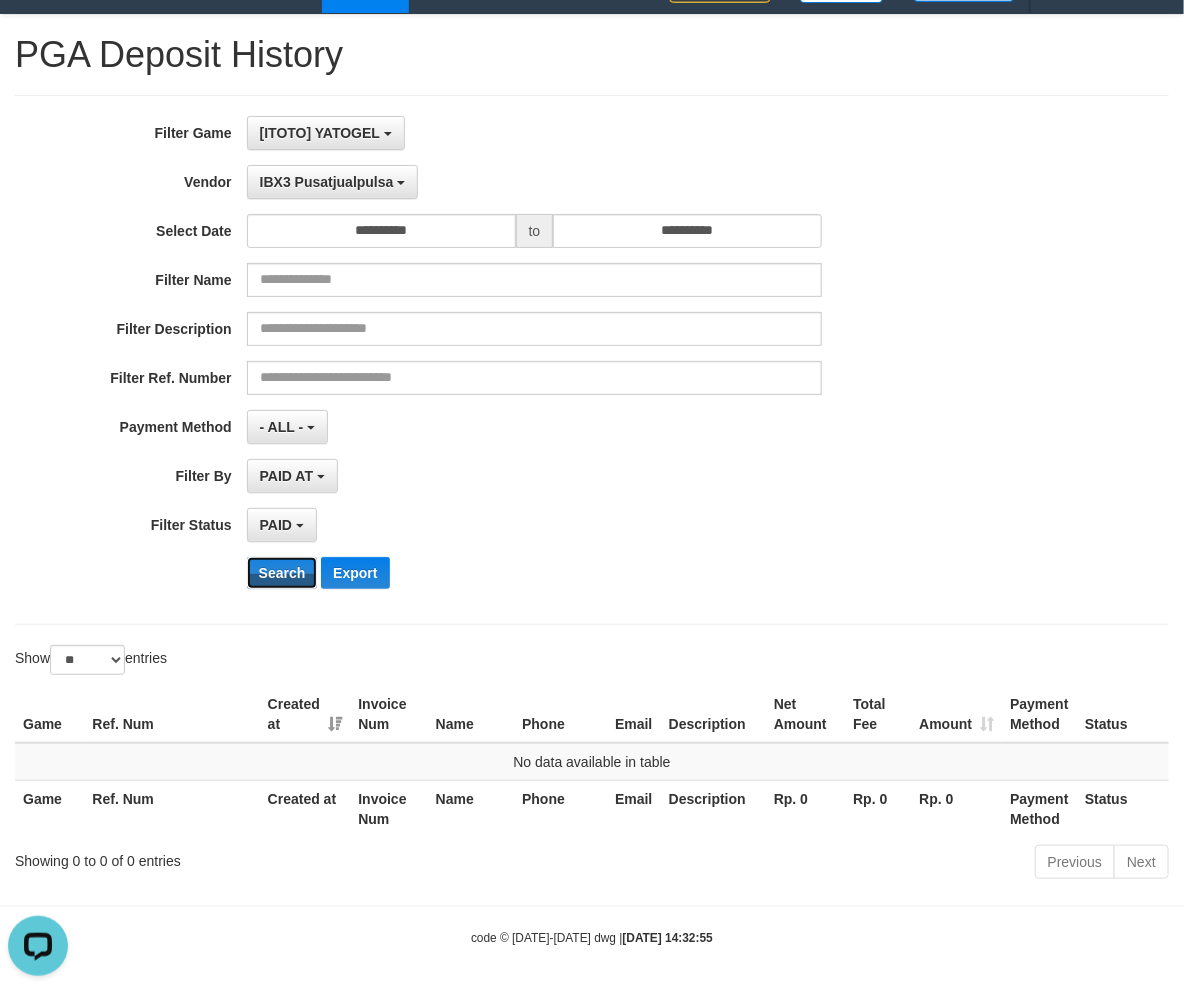 scroll, scrollTop: 43, scrollLeft: 0, axis: vertical 